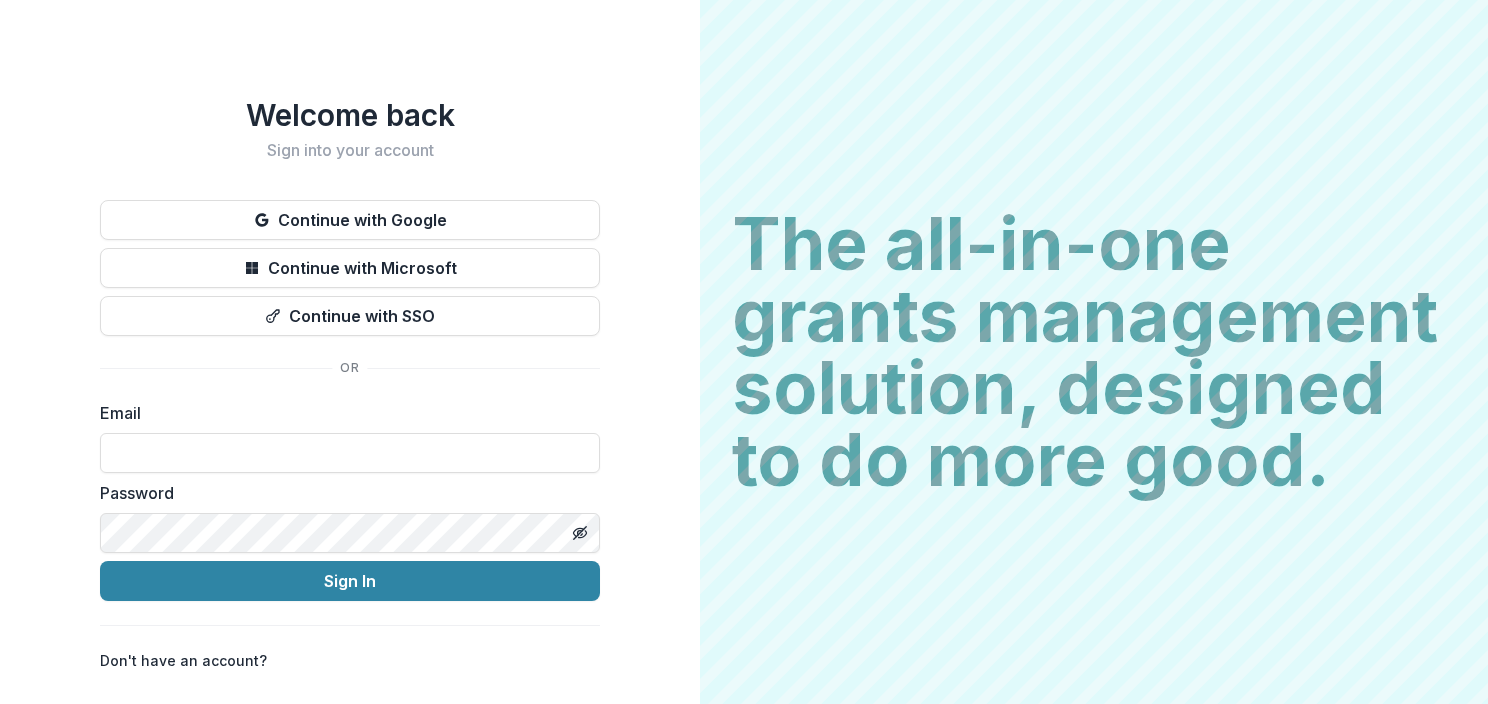 scroll, scrollTop: 0, scrollLeft: 0, axis: both 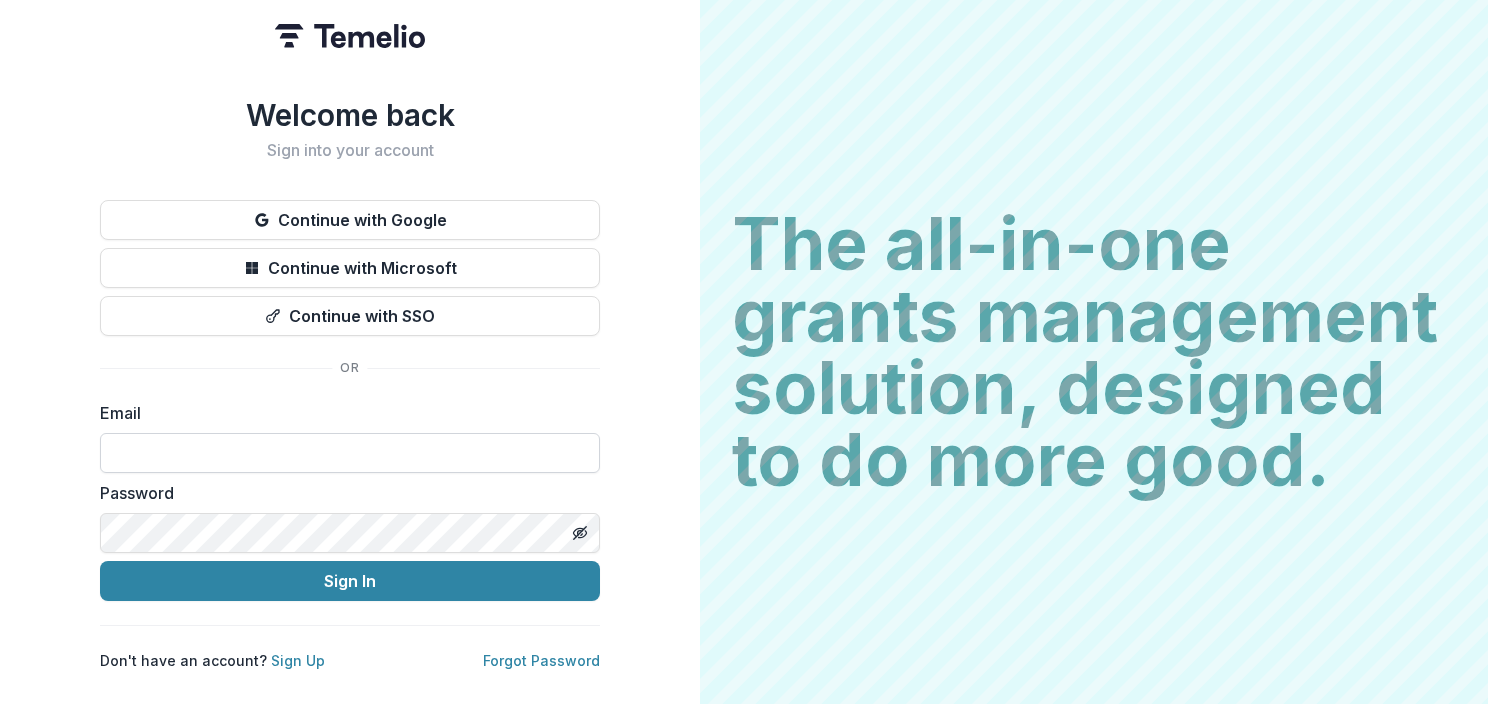 click at bounding box center [350, 453] 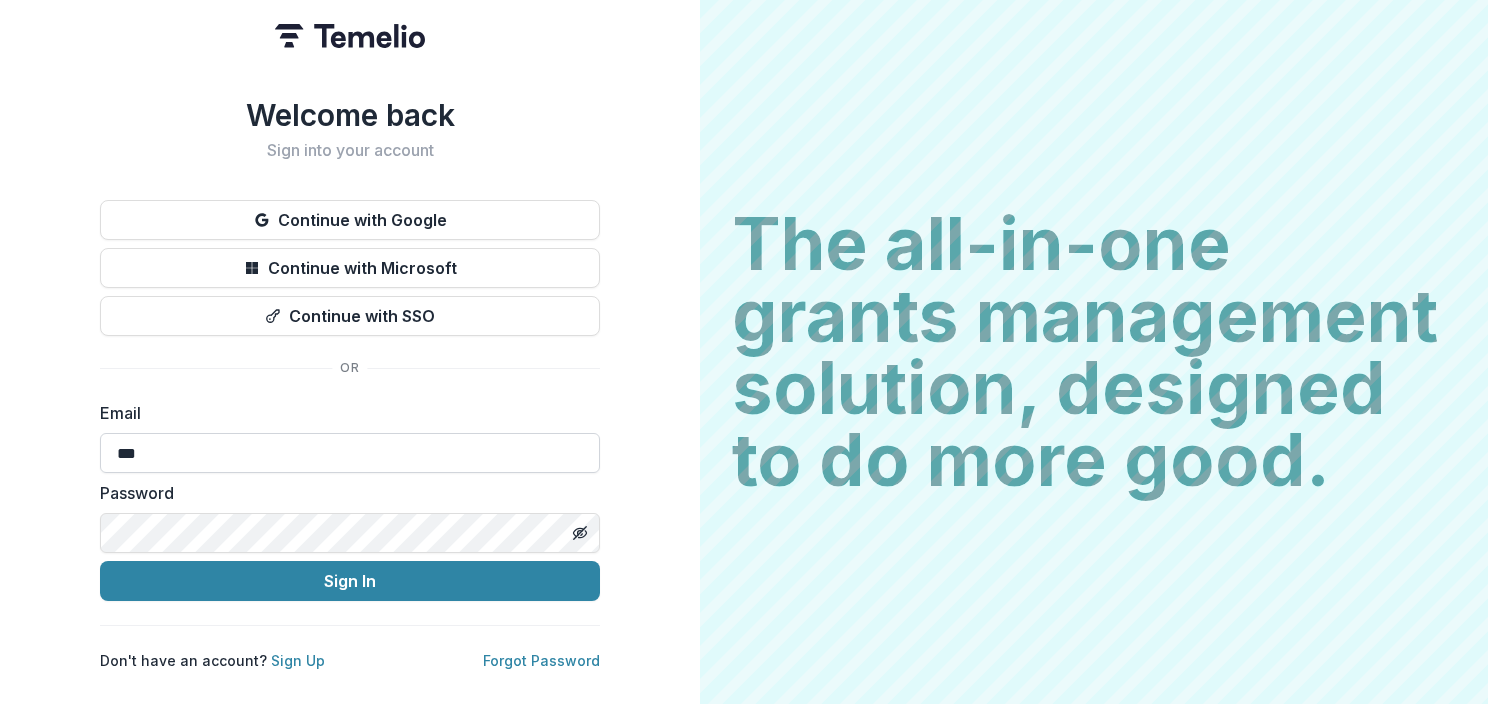 type on "**********" 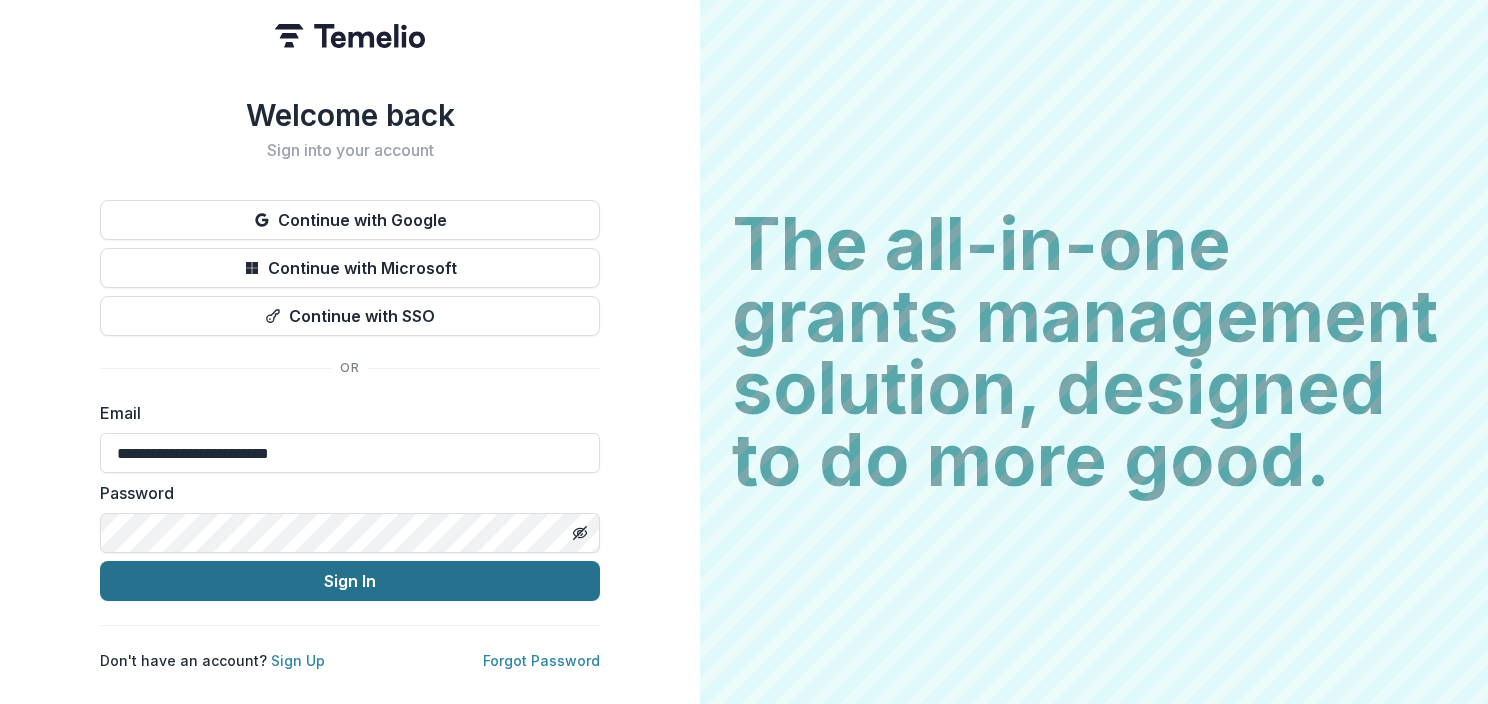 click on "Sign In" at bounding box center (350, 581) 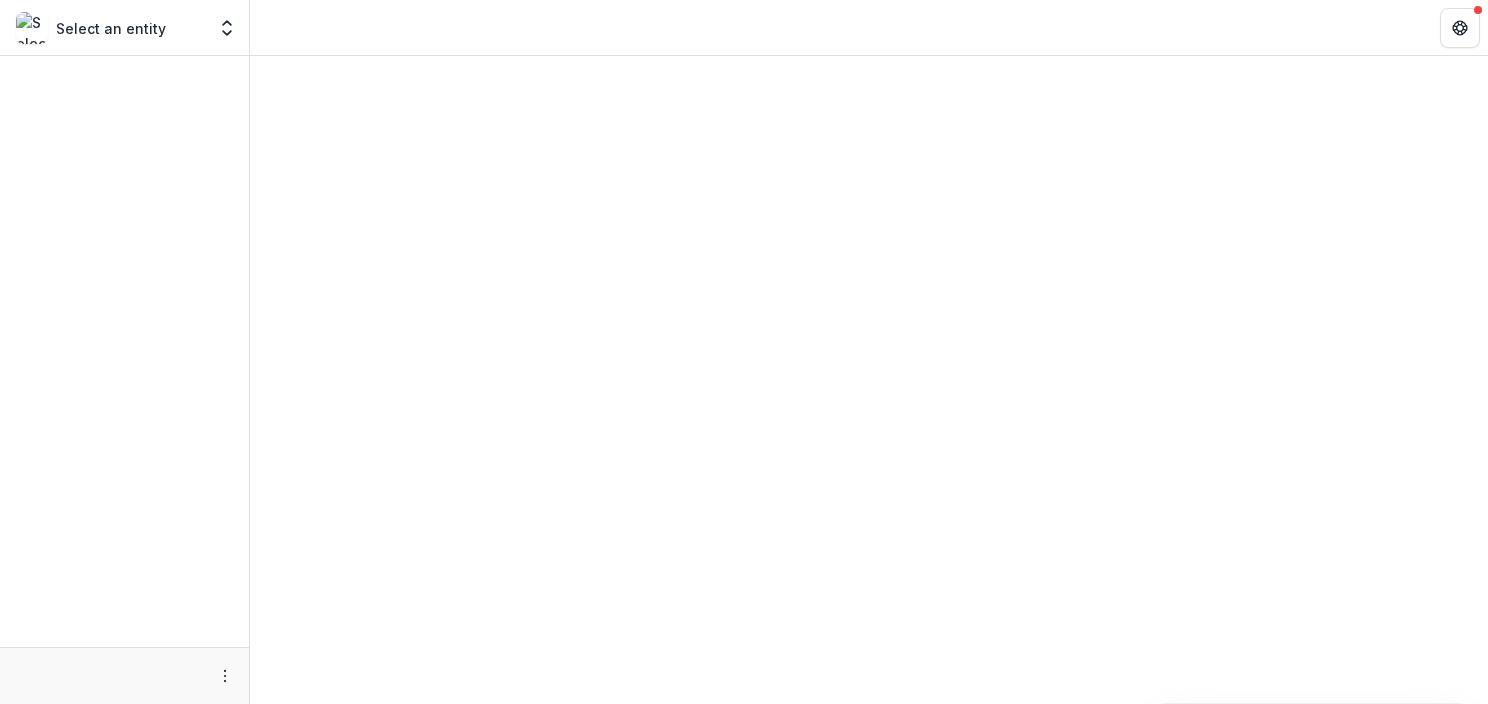 scroll, scrollTop: 0, scrollLeft: 0, axis: both 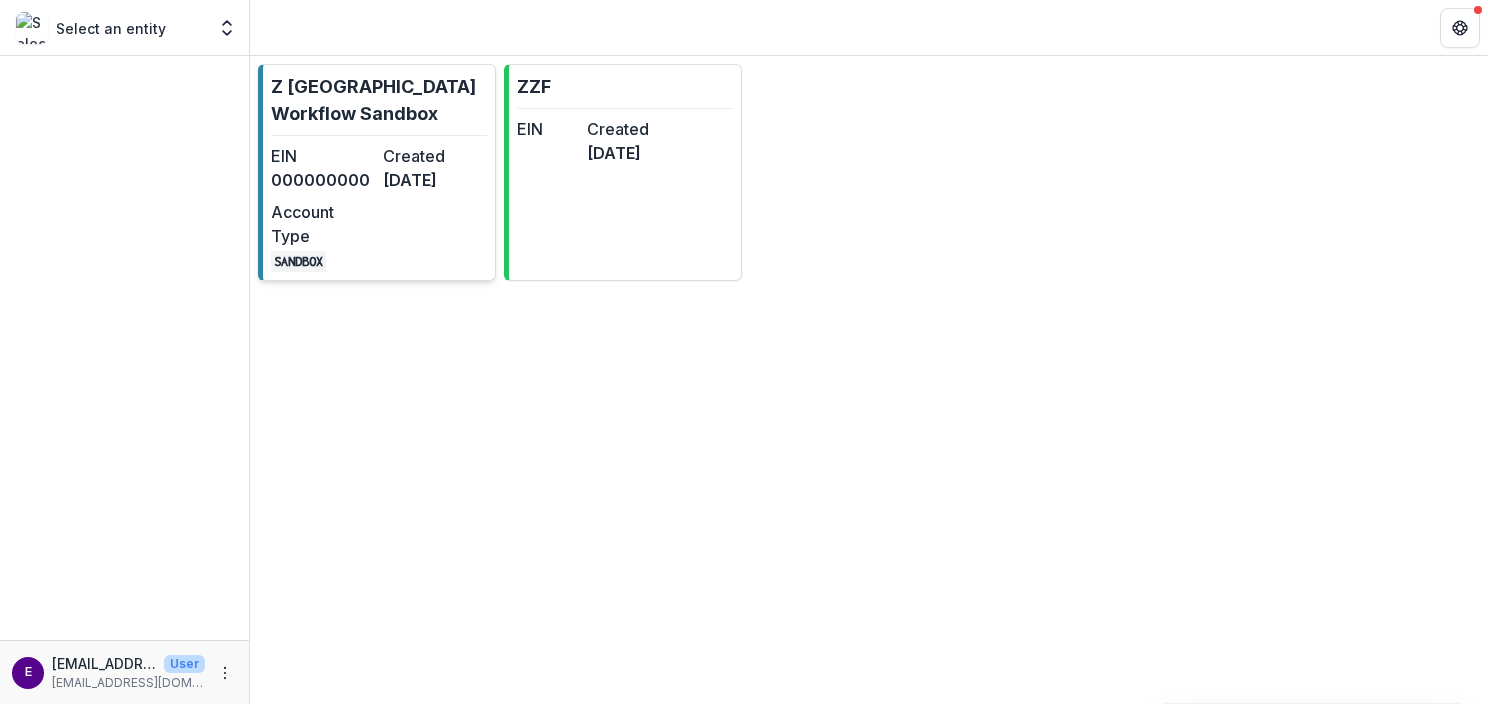 click on "[DATE]" at bounding box center (435, 180) 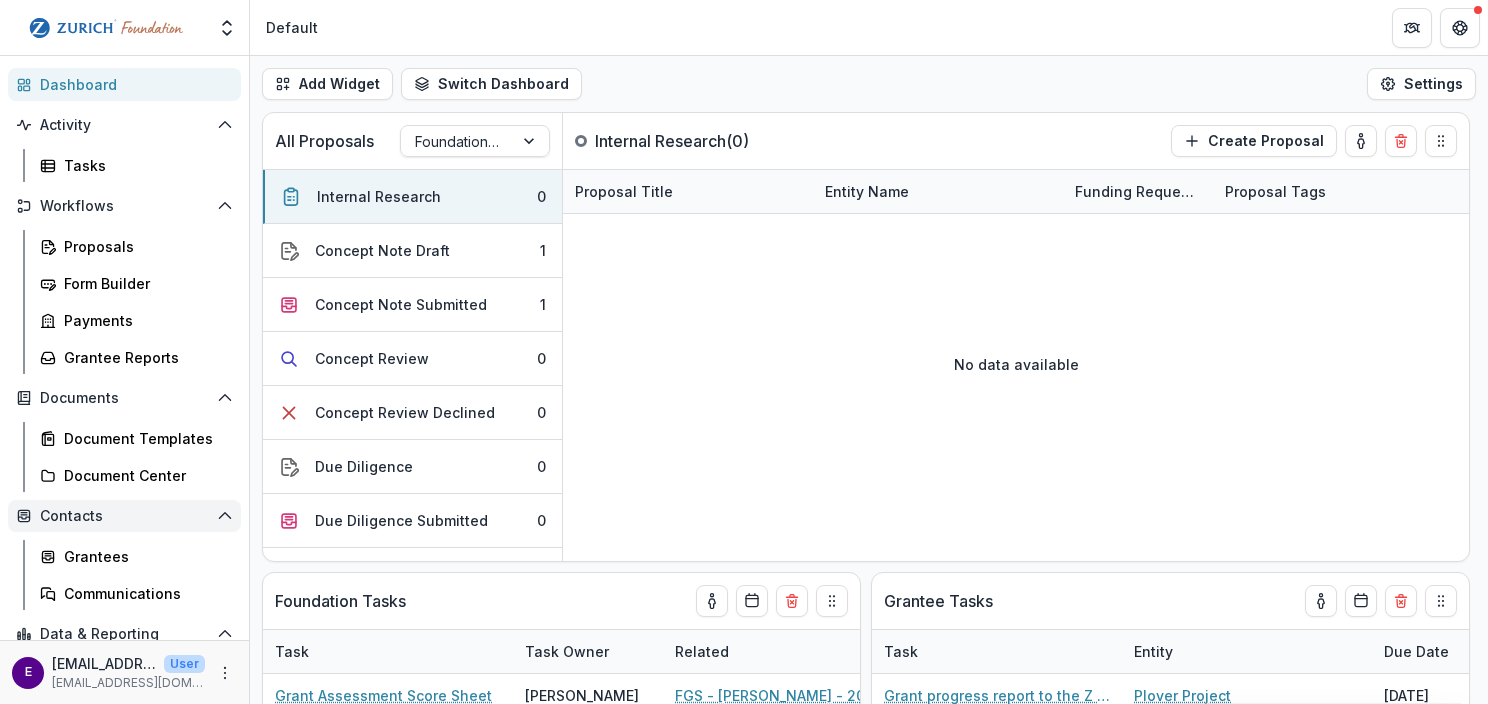 scroll, scrollTop: 261, scrollLeft: 0, axis: vertical 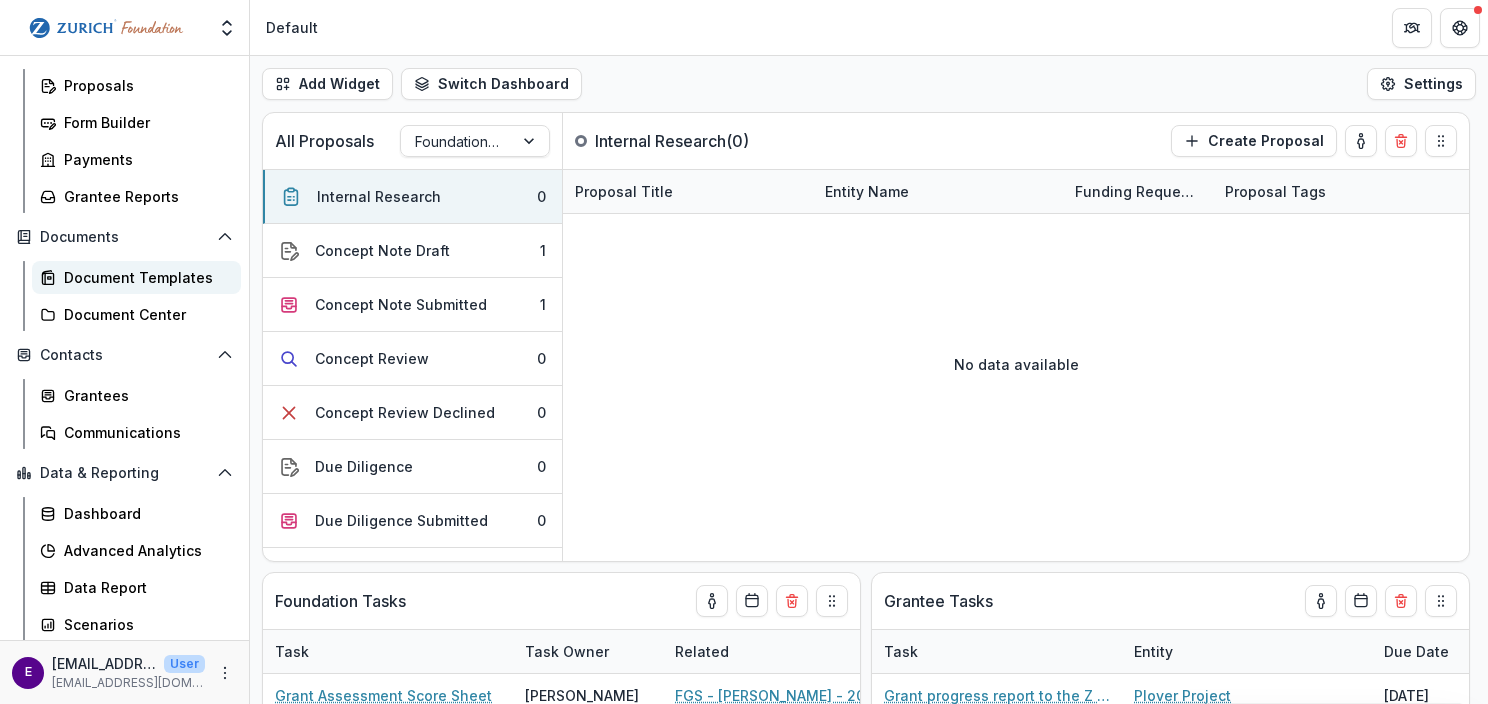 click on "Document Templates" at bounding box center [144, 277] 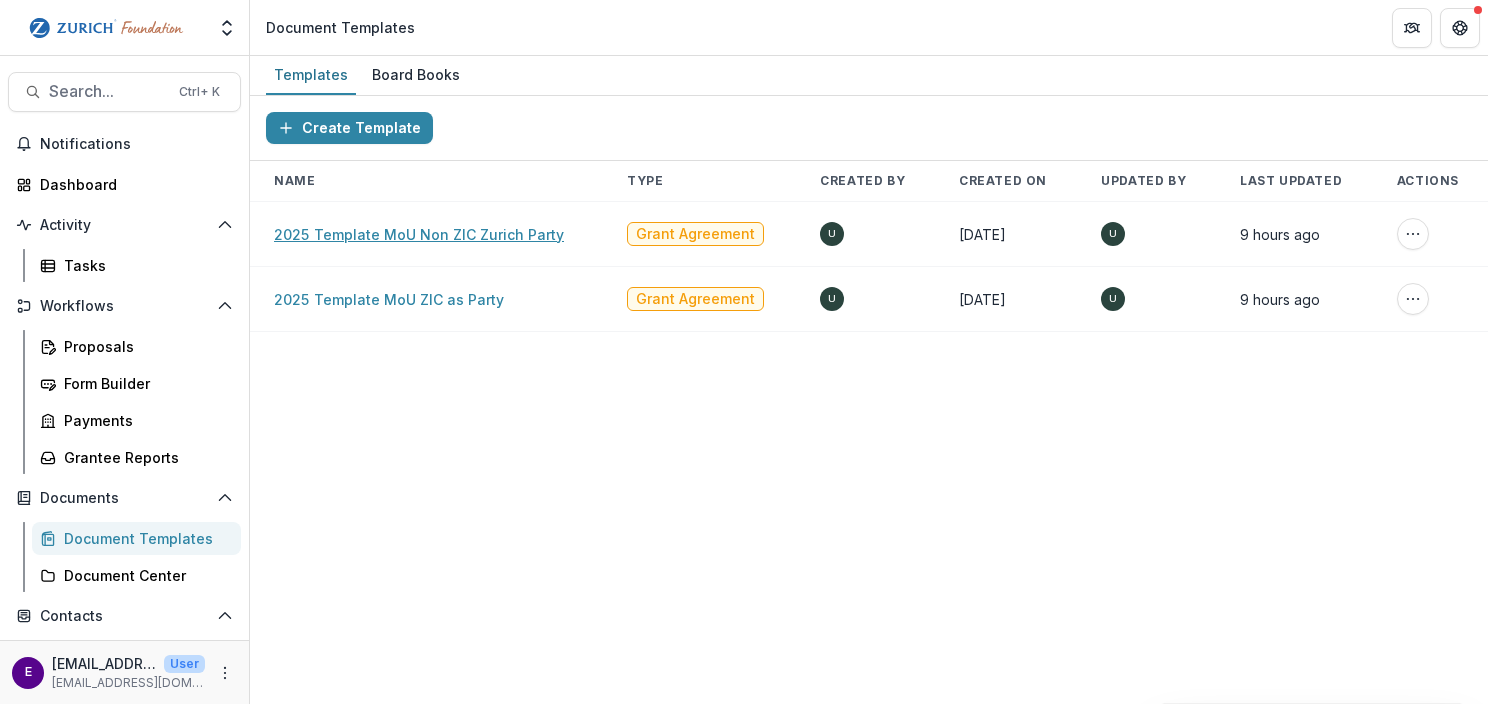 click on "2025 Template MoU Non ZIC Zurich Party" at bounding box center (419, 234) 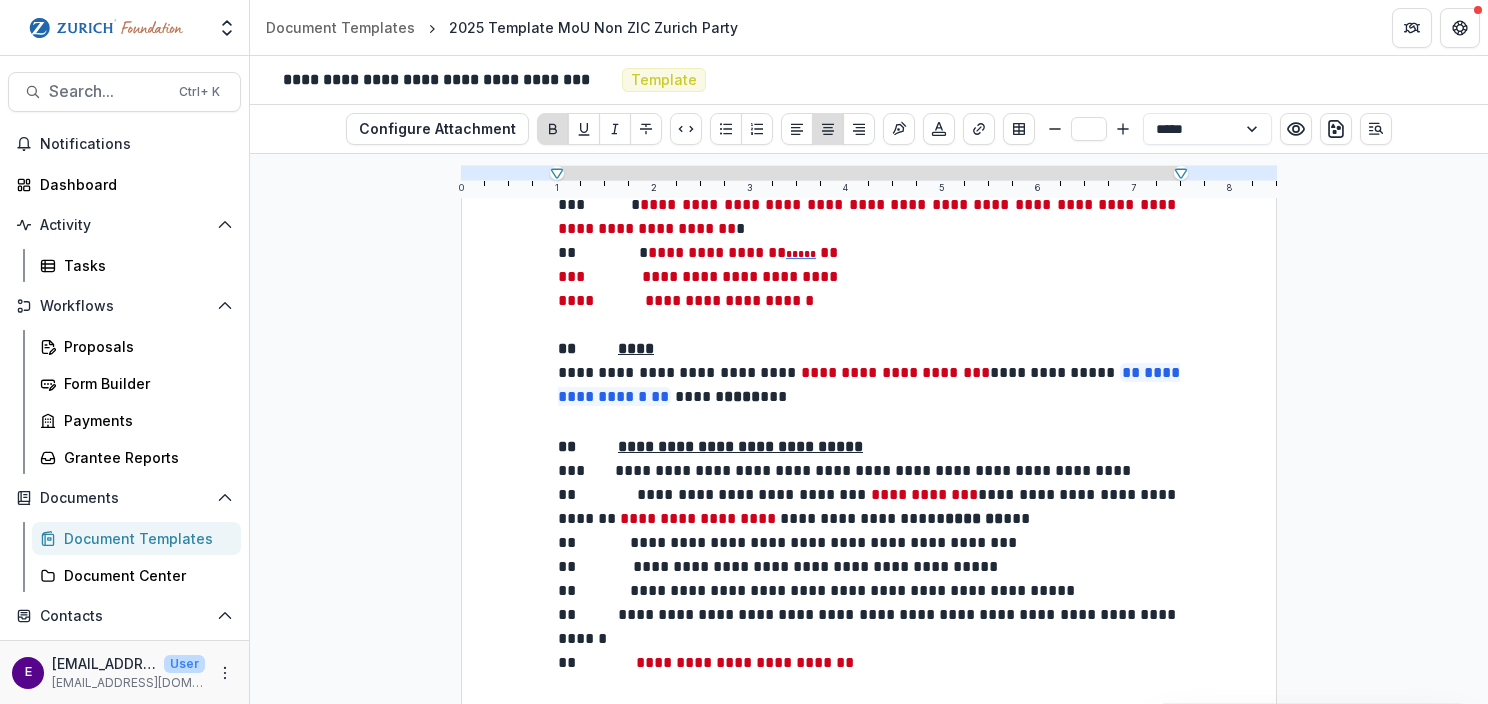 scroll, scrollTop: 1300, scrollLeft: 0, axis: vertical 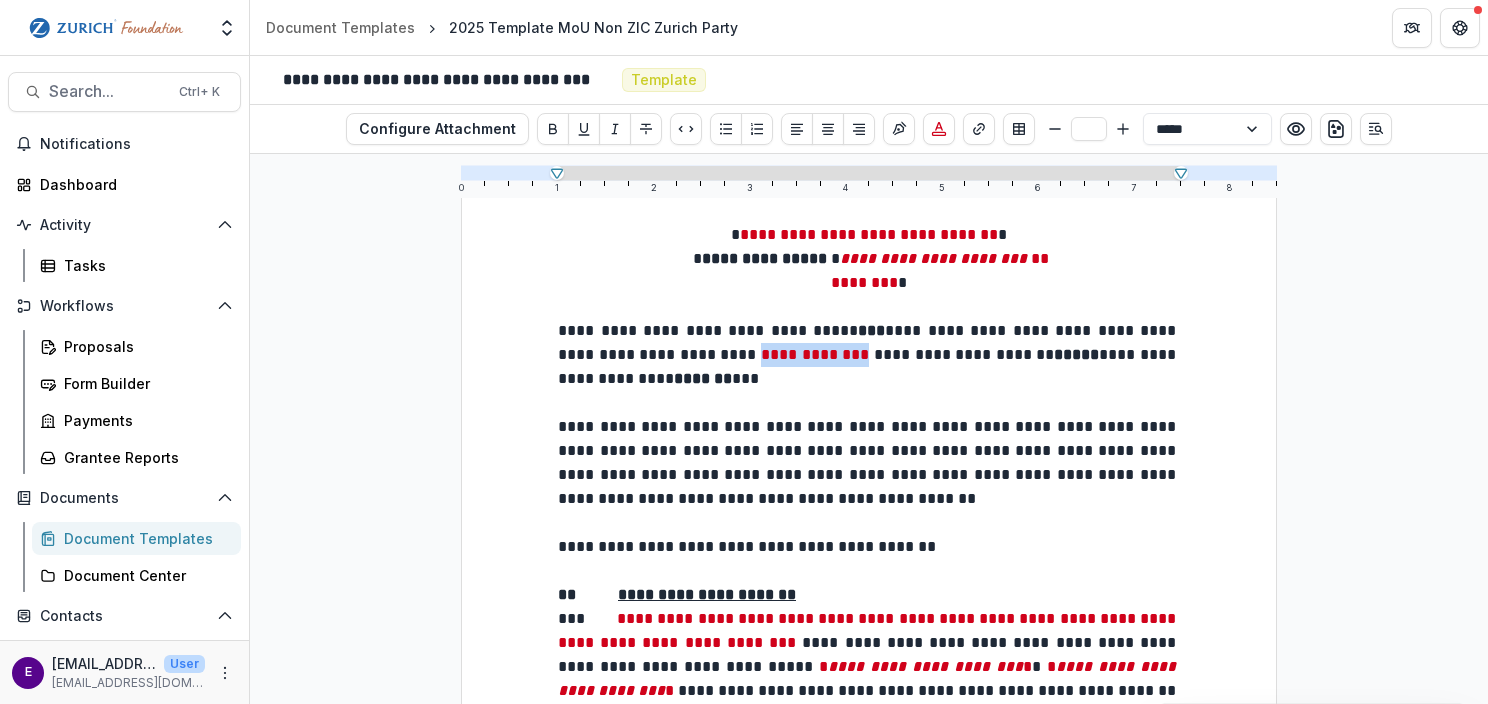 drag, startPoint x: 901, startPoint y: 352, endPoint x: 776, endPoint y: 362, distance: 125.39936 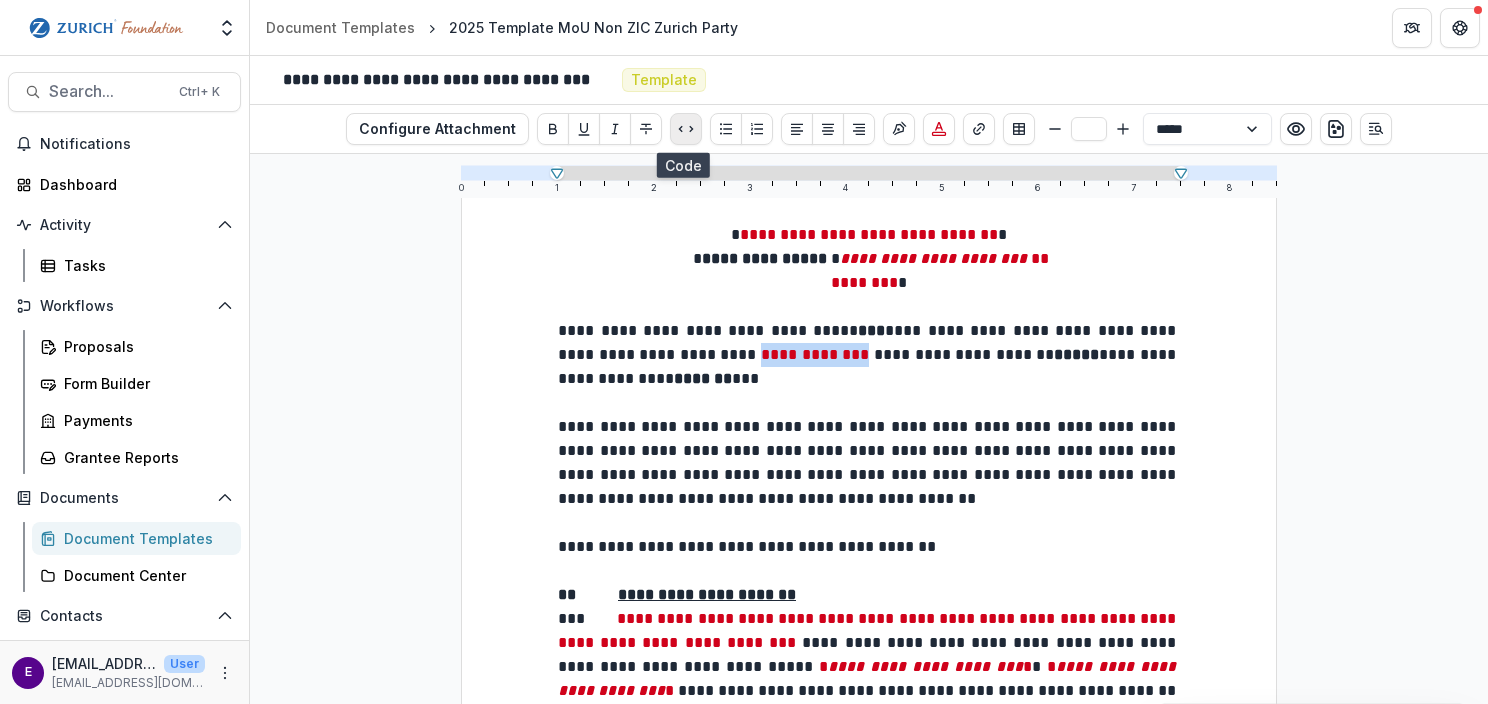 click 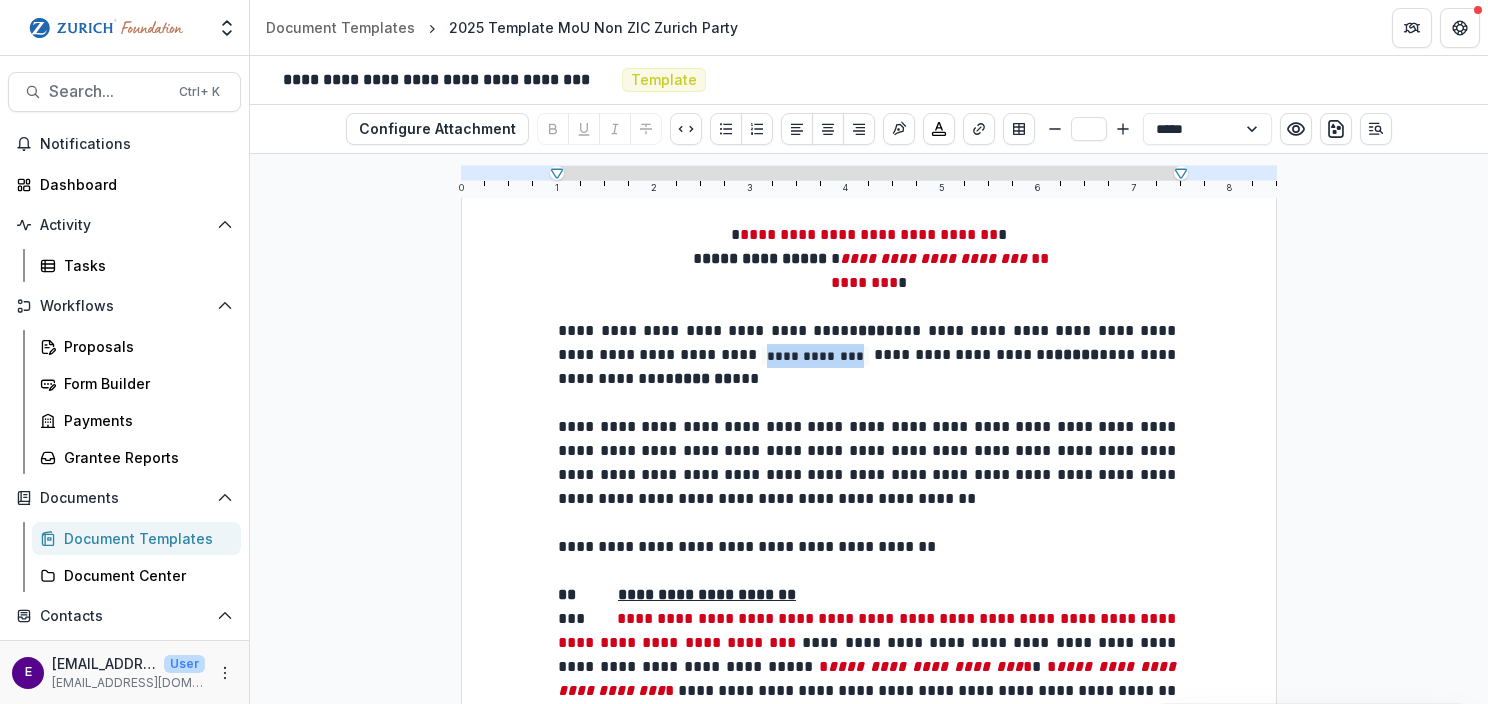 click on "**********" at bounding box center [815, 355] 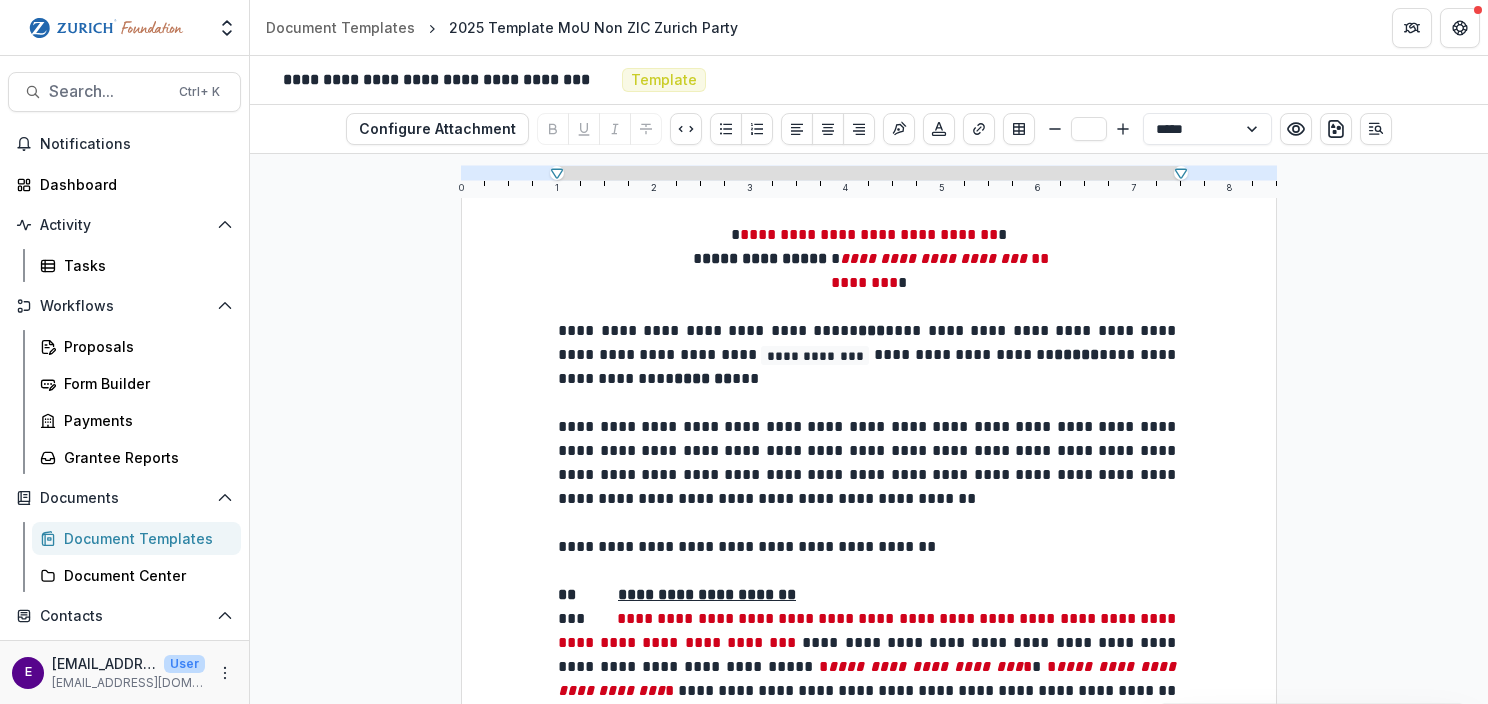 click on "**********" at bounding box center (869, 463) 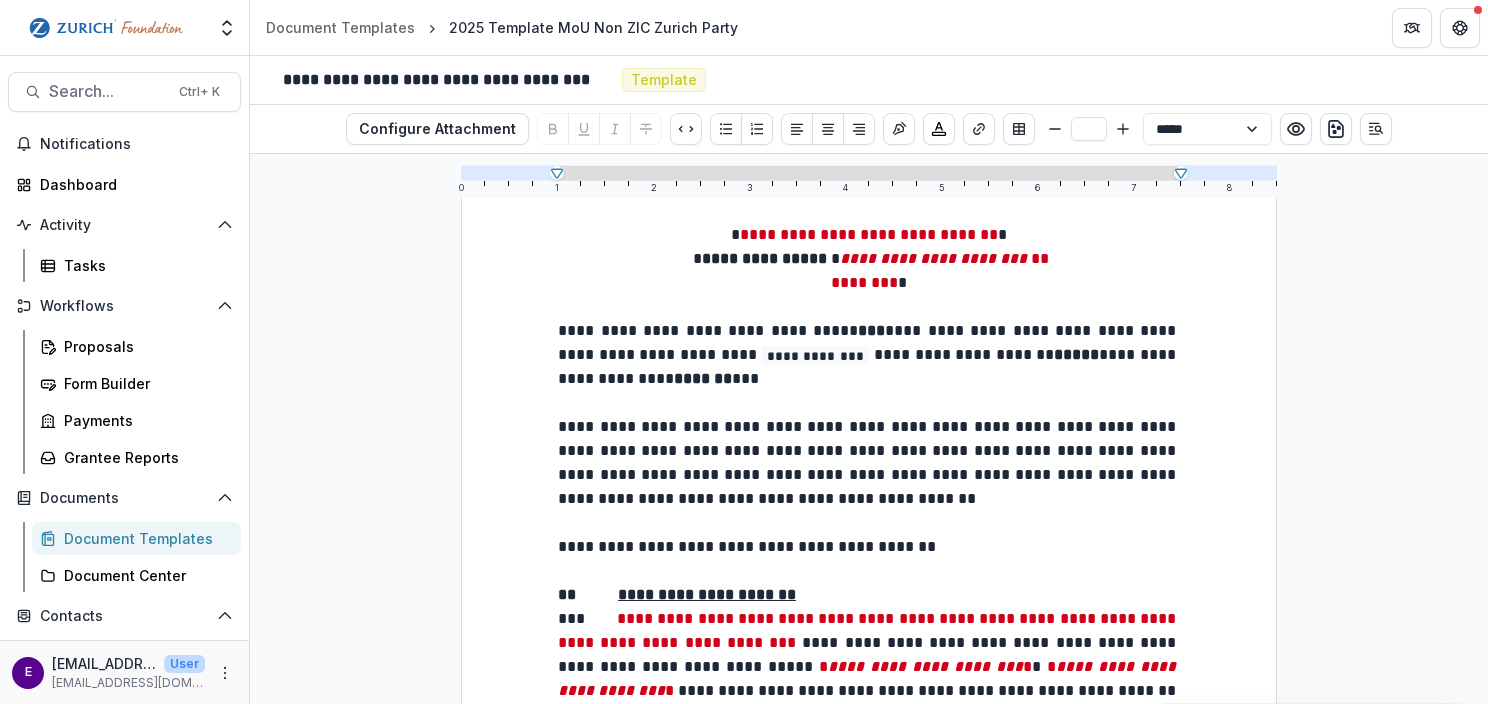 click on "**********" at bounding box center [815, 355] 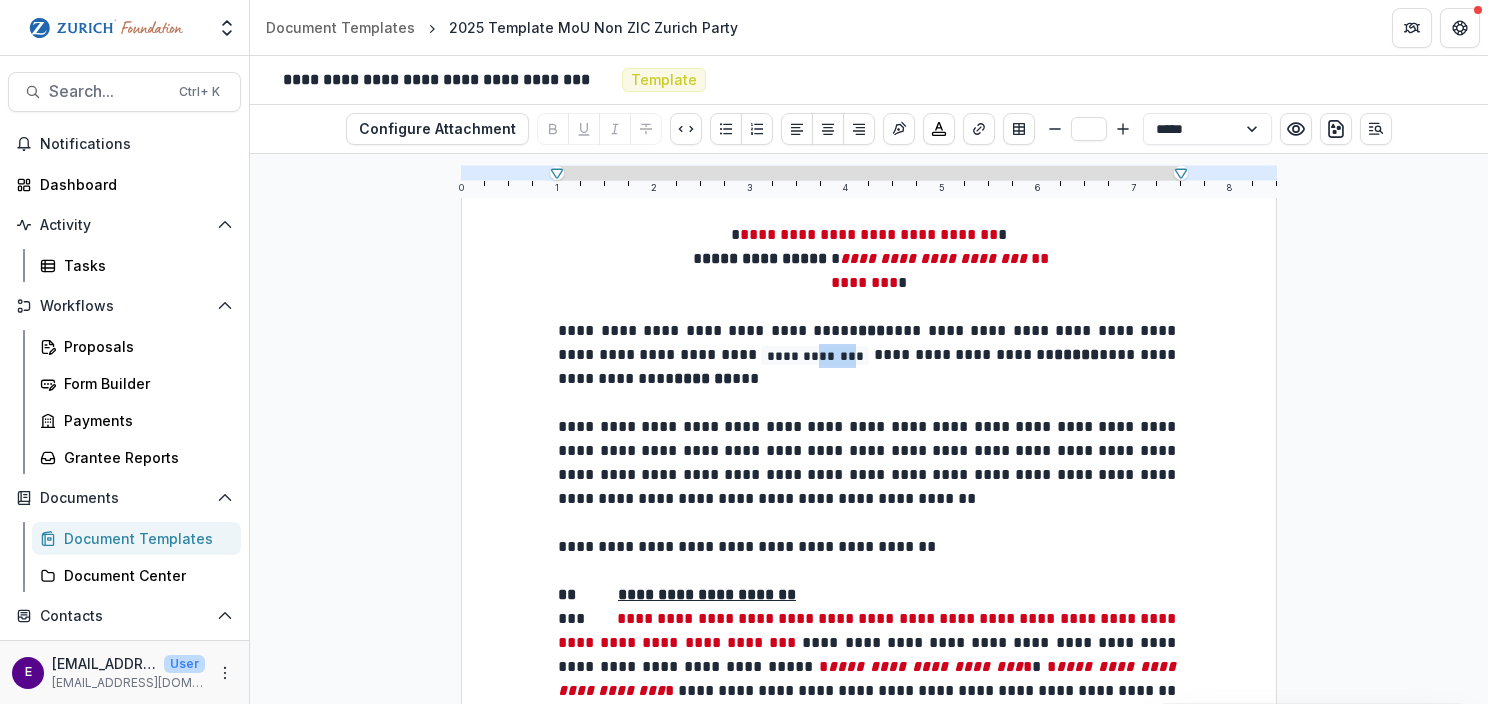 click on "**********" at bounding box center [815, 355] 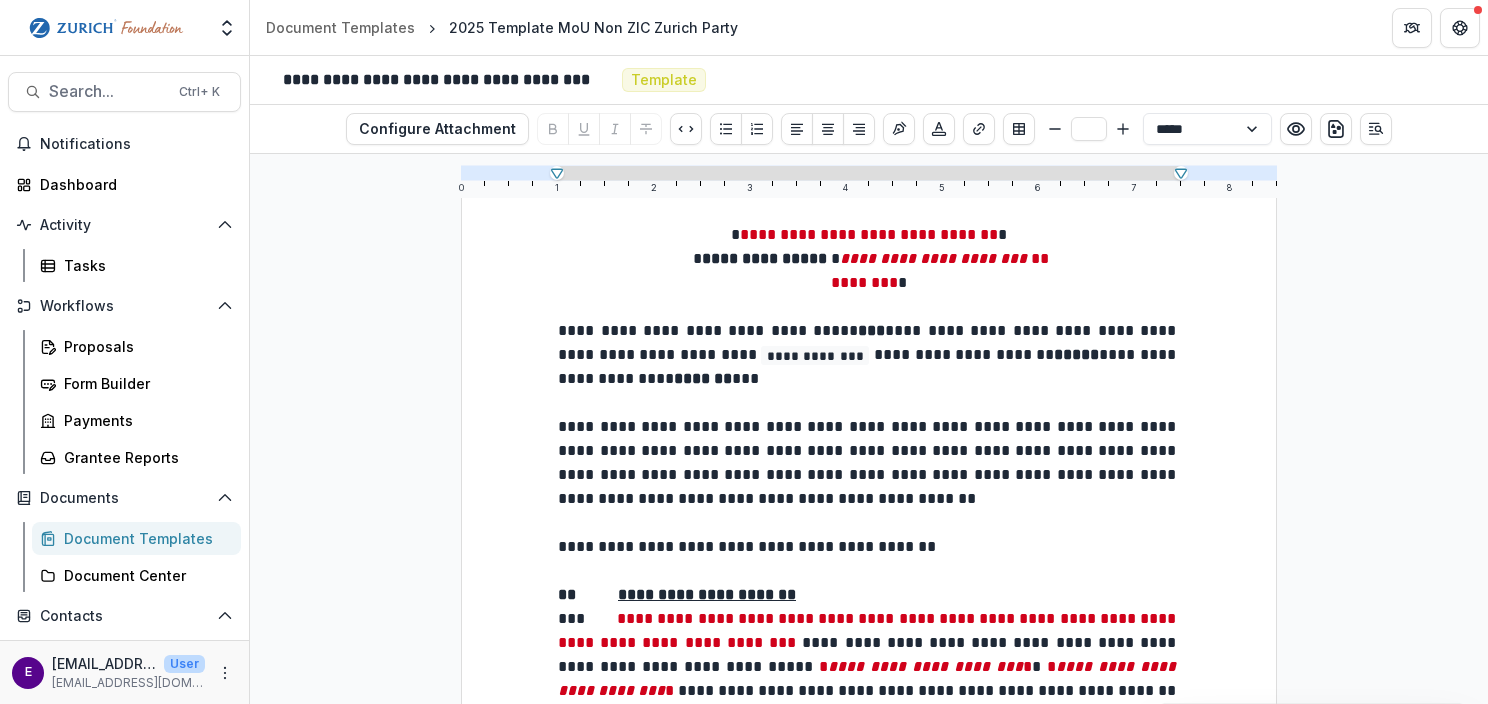 click on "**********" at bounding box center [869, 463] 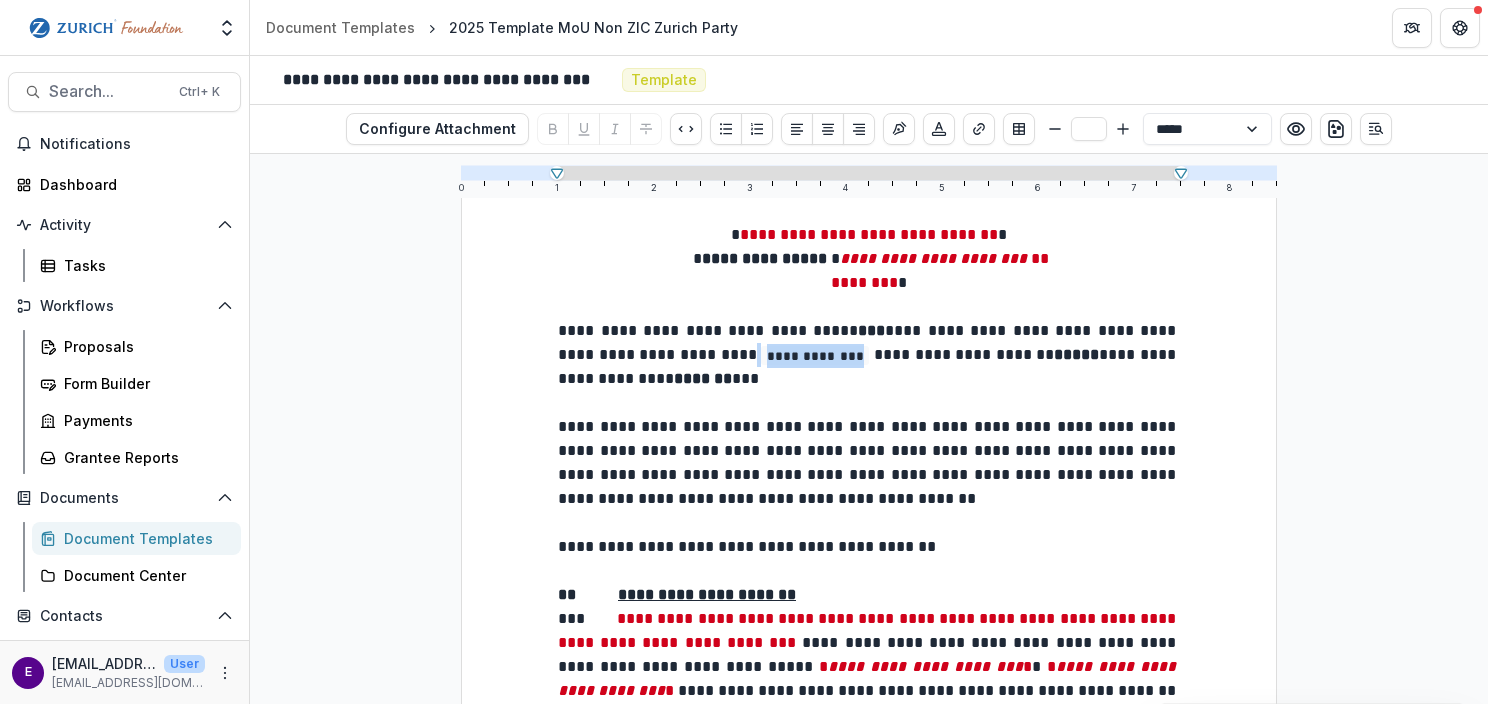 drag, startPoint x: 889, startPoint y: 360, endPoint x: 778, endPoint y: 360, distance: 111 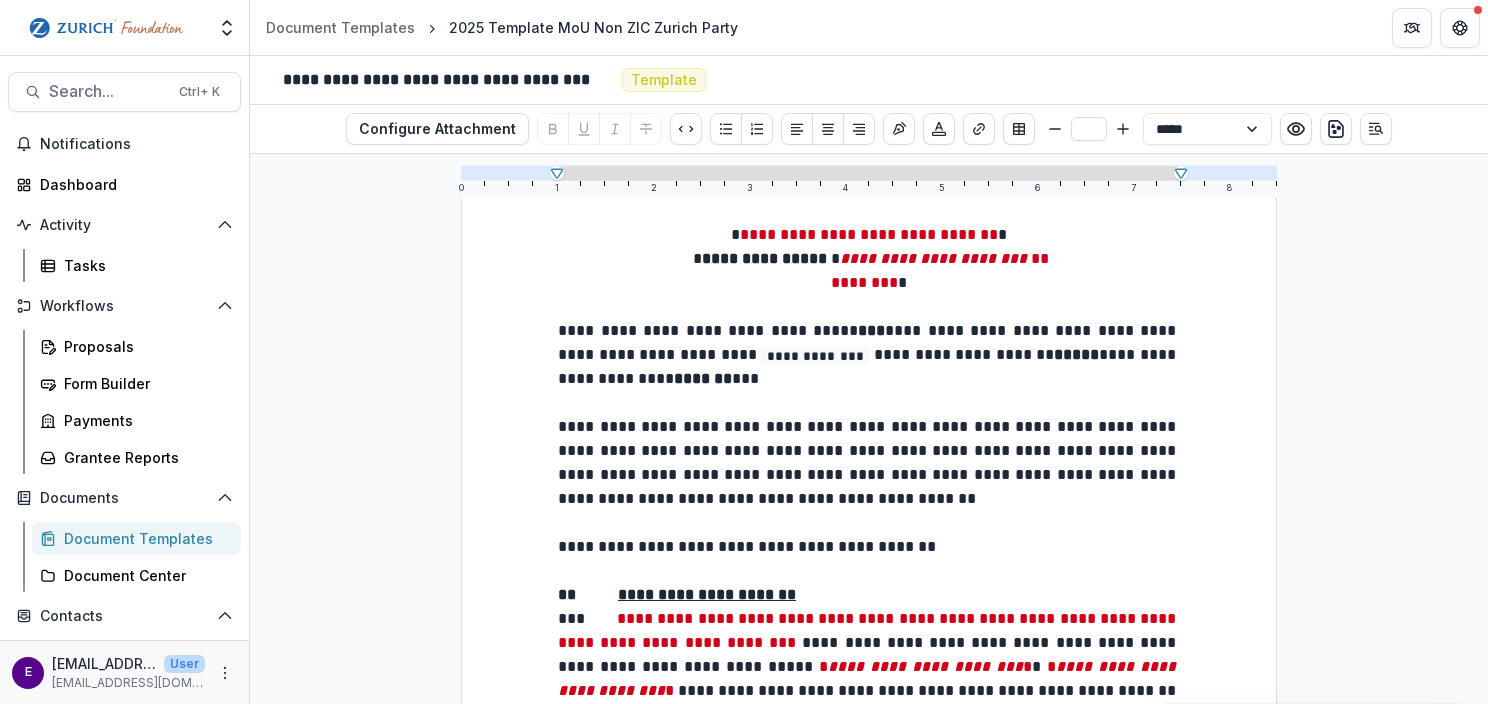 click on "**********" at bounding box center [869, 342] 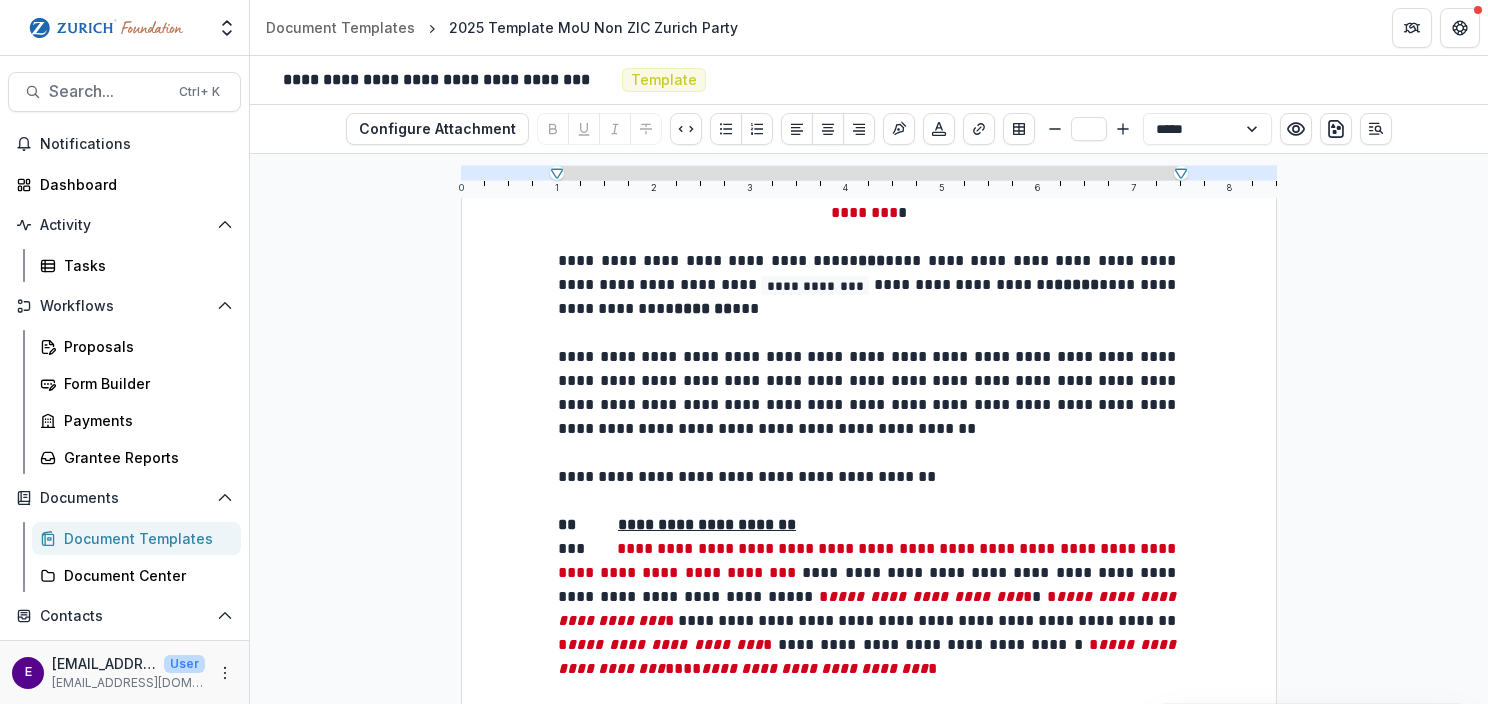 scroll, scrollTop: 600, scrollLeft: 0, axis: vertical 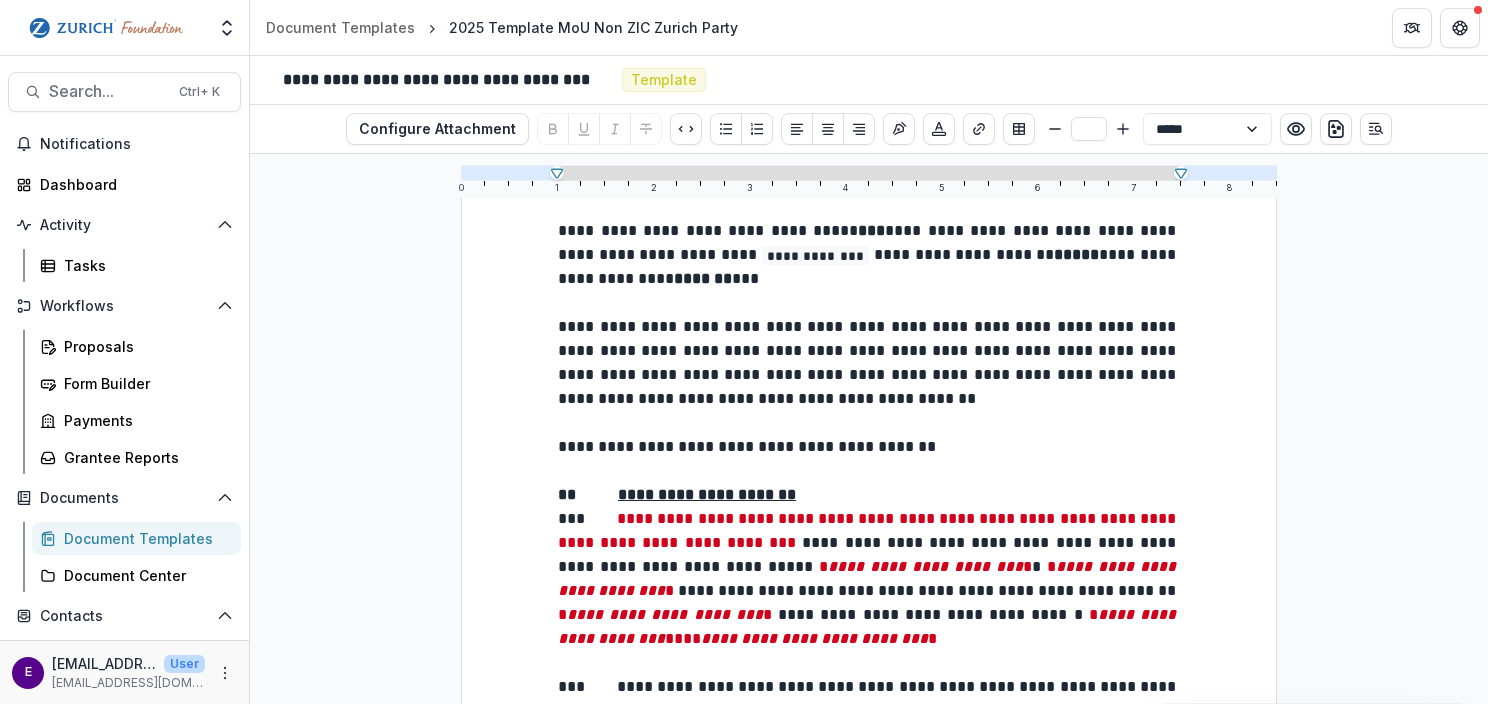 click on "**********" at bounding box center [869, 530] 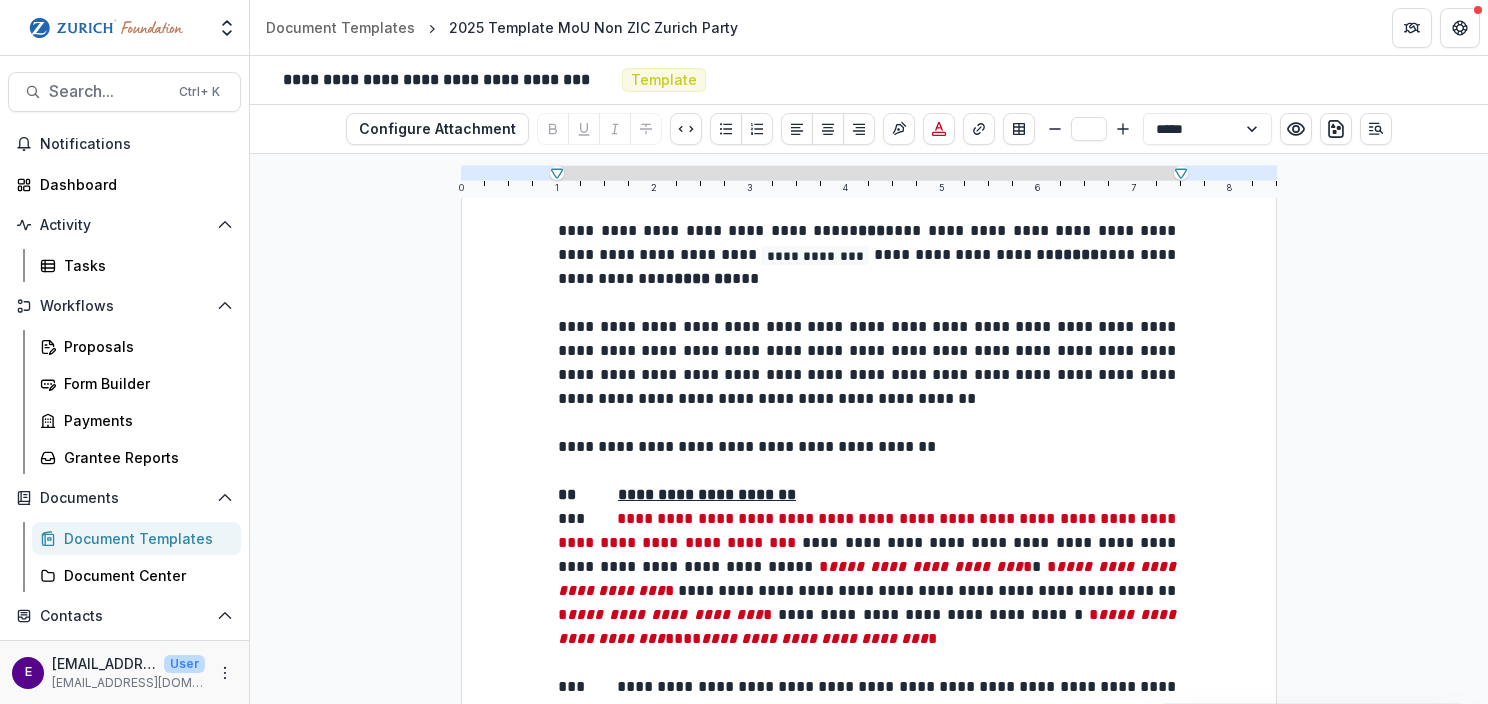 type on "**" 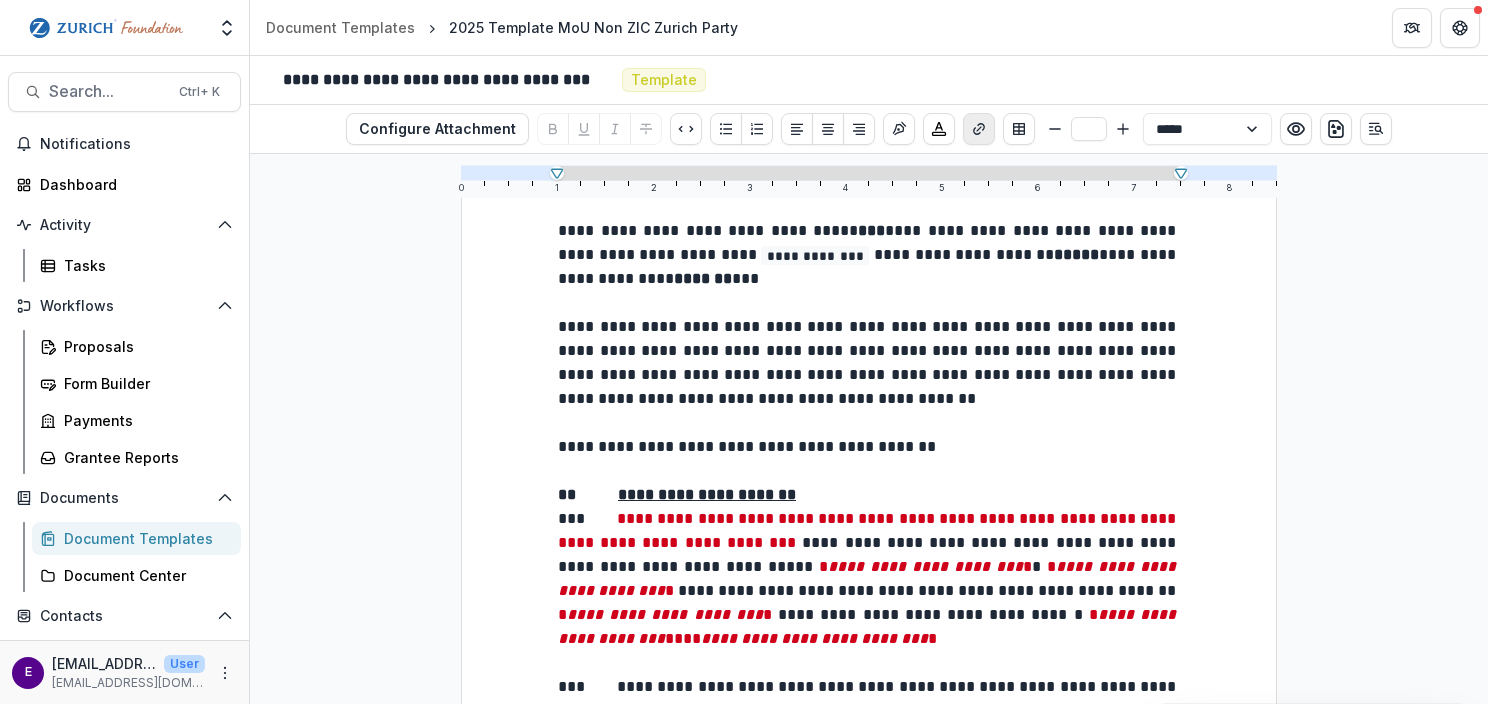 click 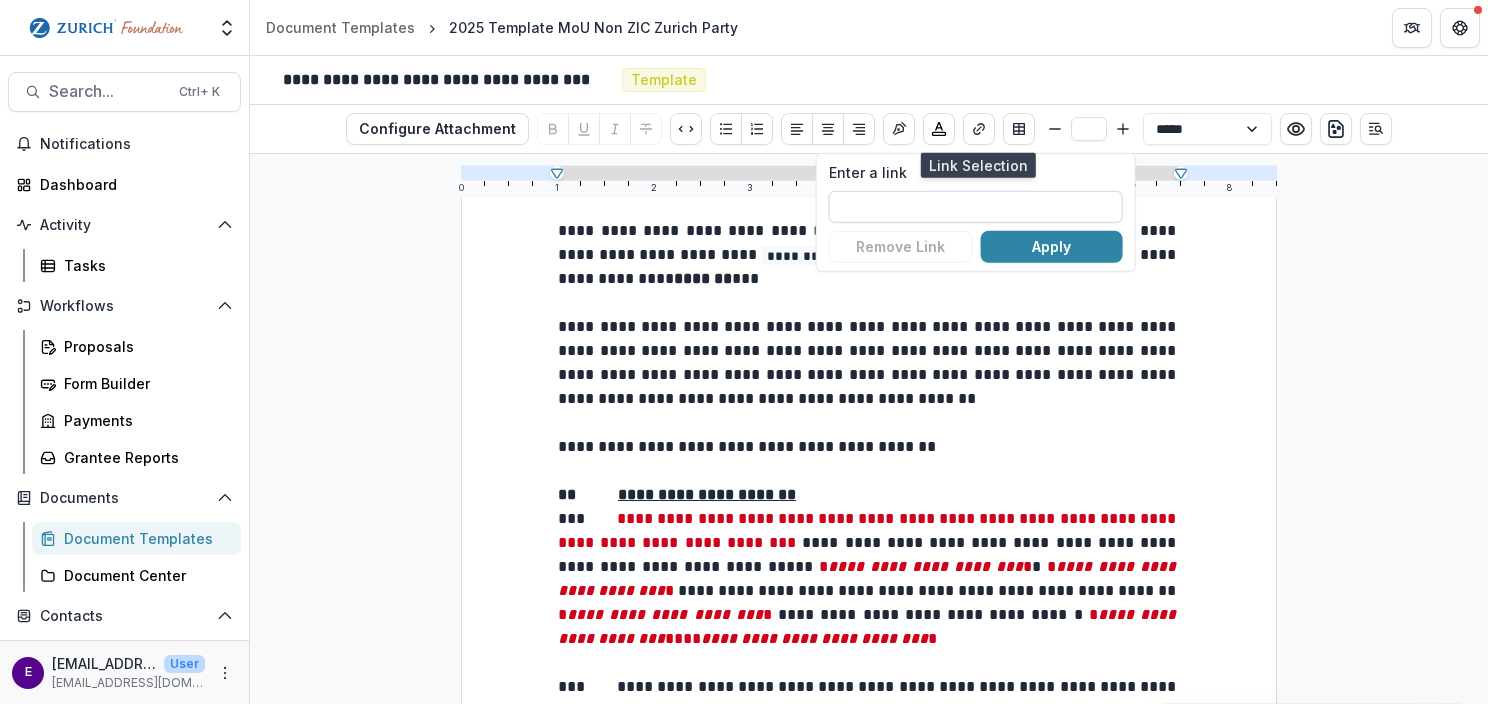 click on "Enter a link" at bounding box center [976, 207] 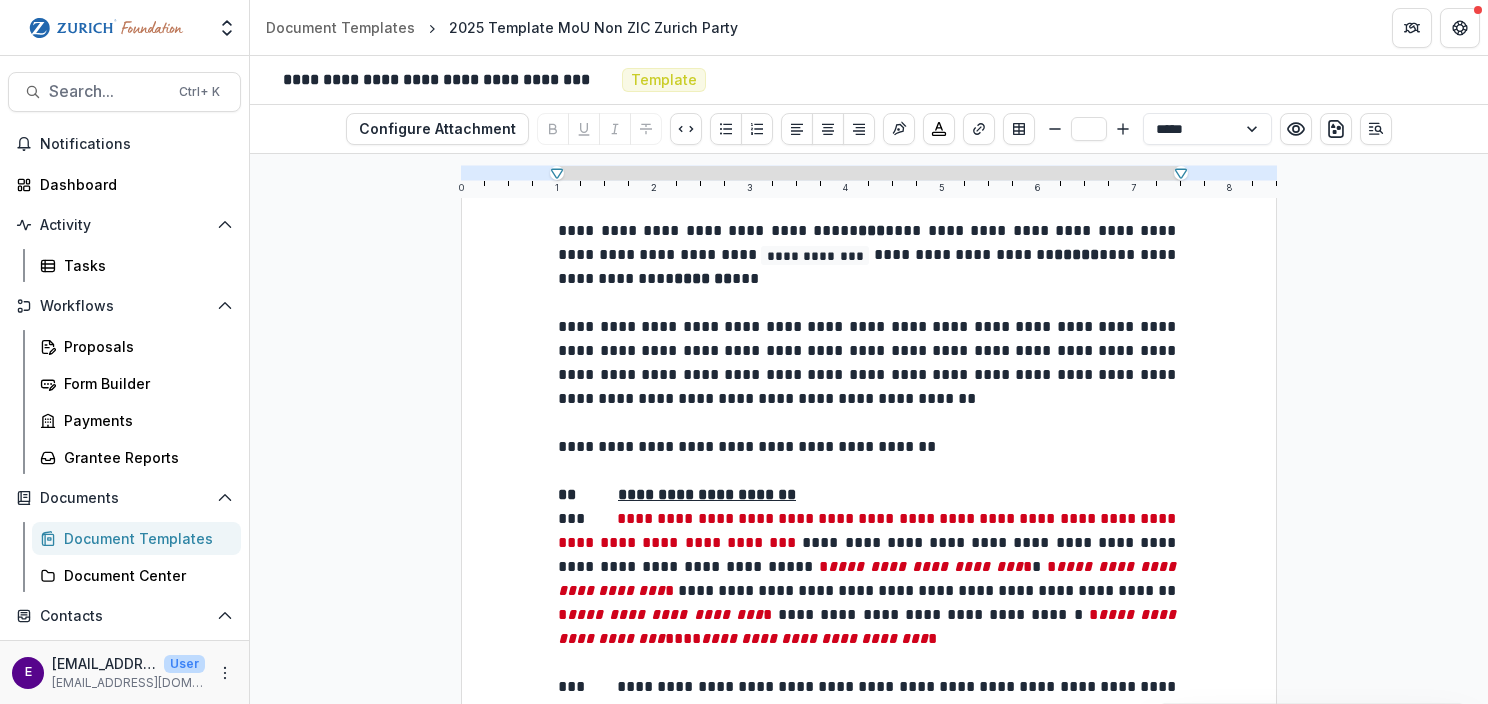 click on "**********" at bounding box center [869, 362] 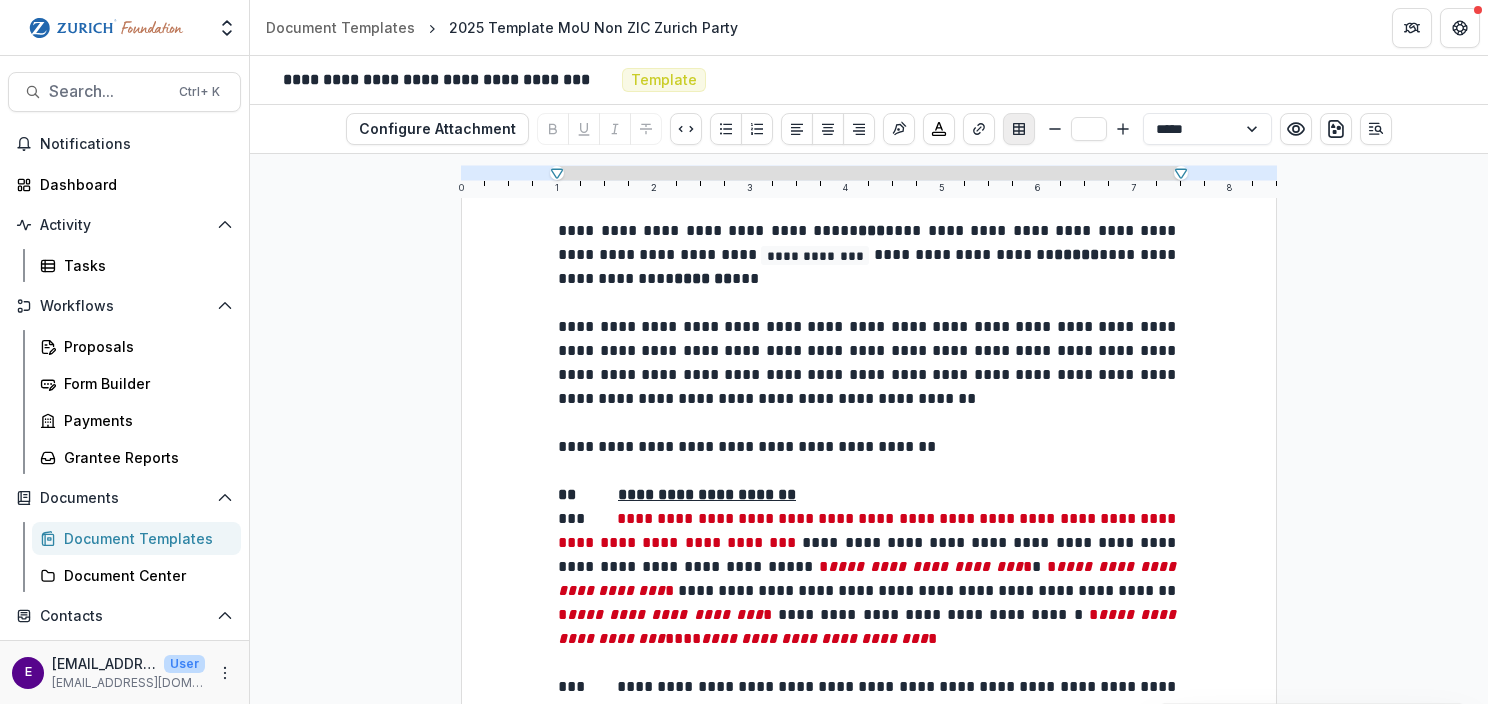 click 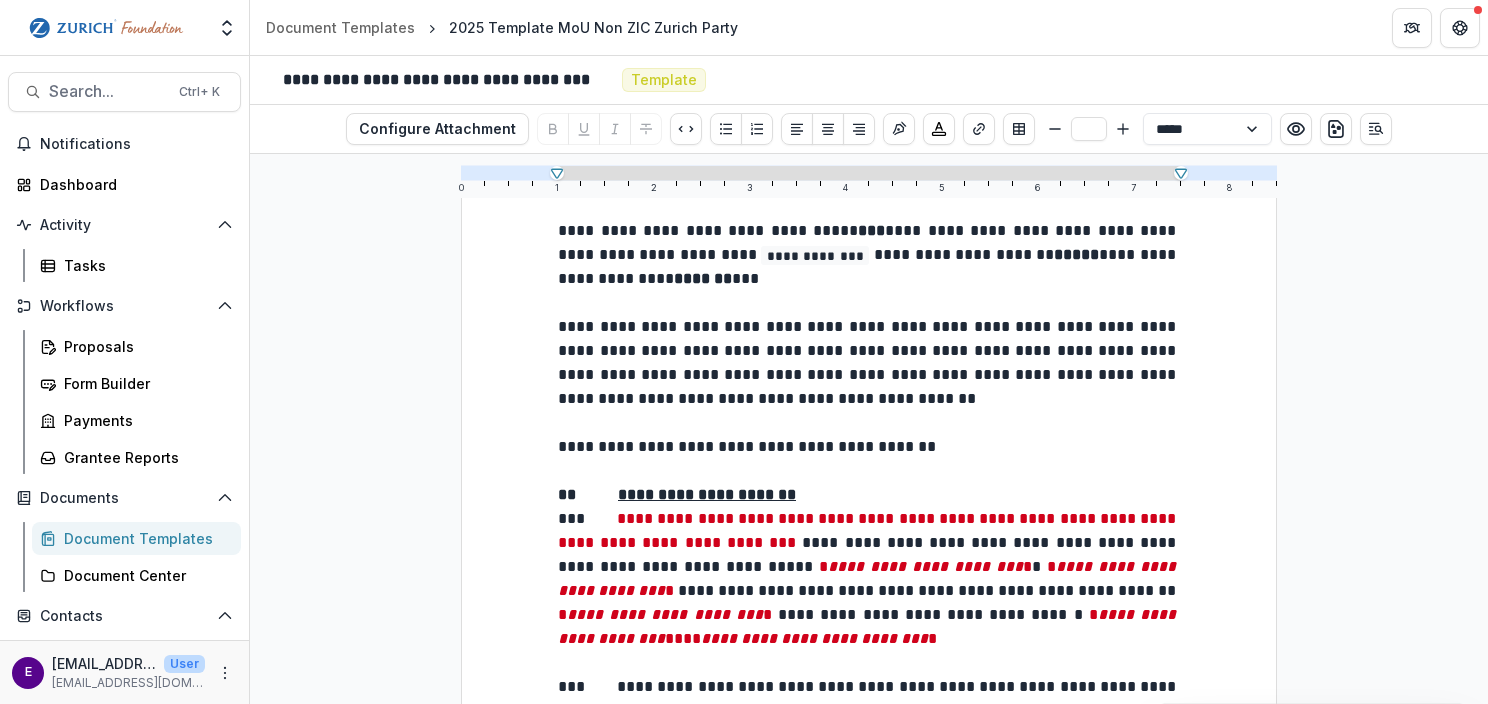 click on "**********" at bounding box center (869, 363) 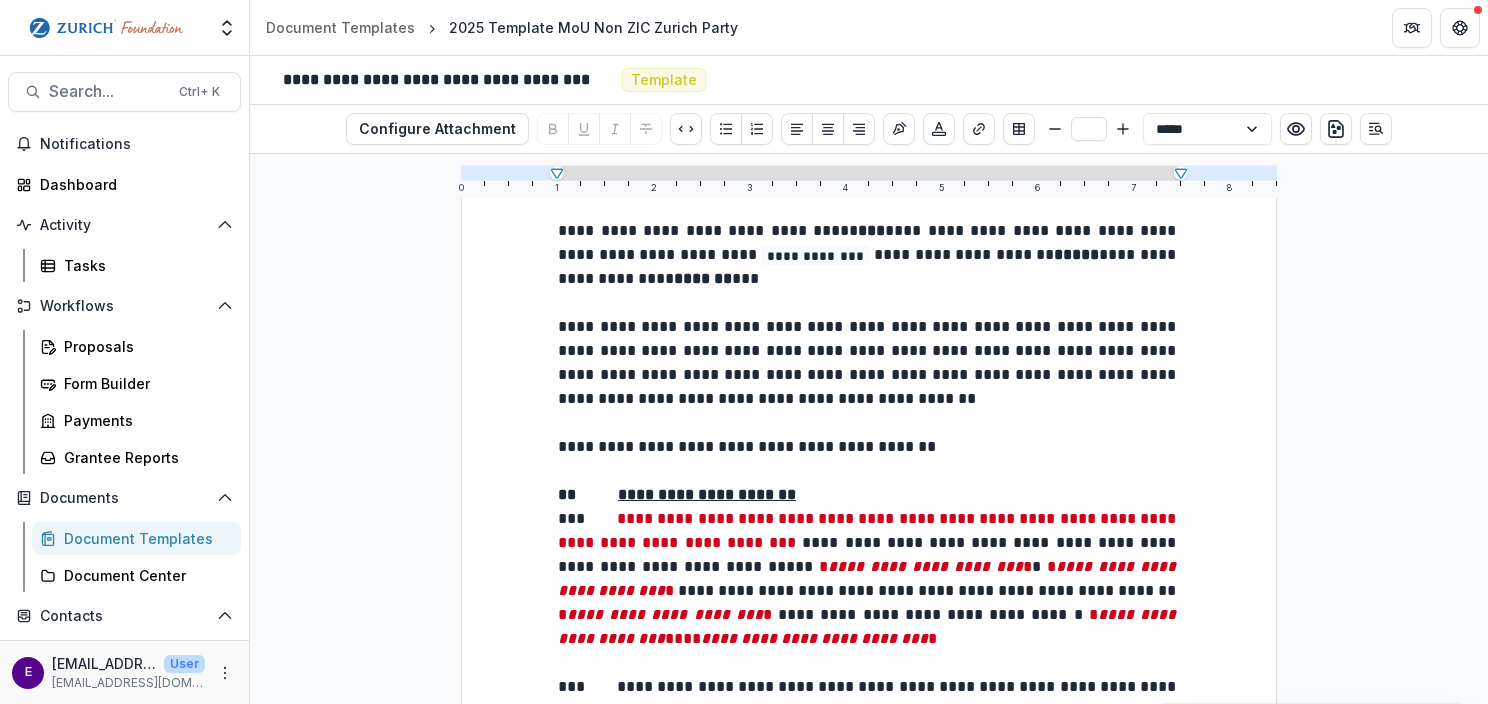 click on "**********" at bounding box center [869, 362] 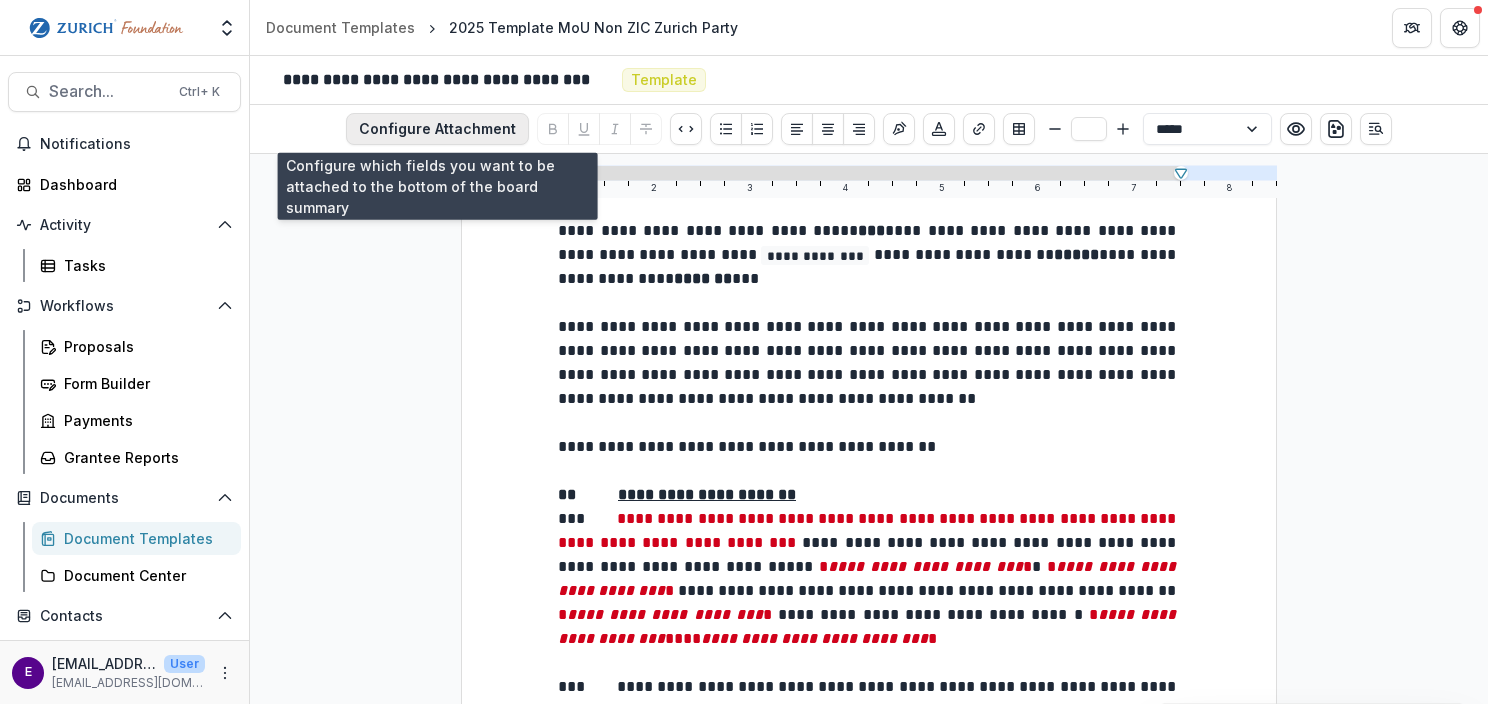 click on "Configure Attachment" at bounding box center (437, 129) 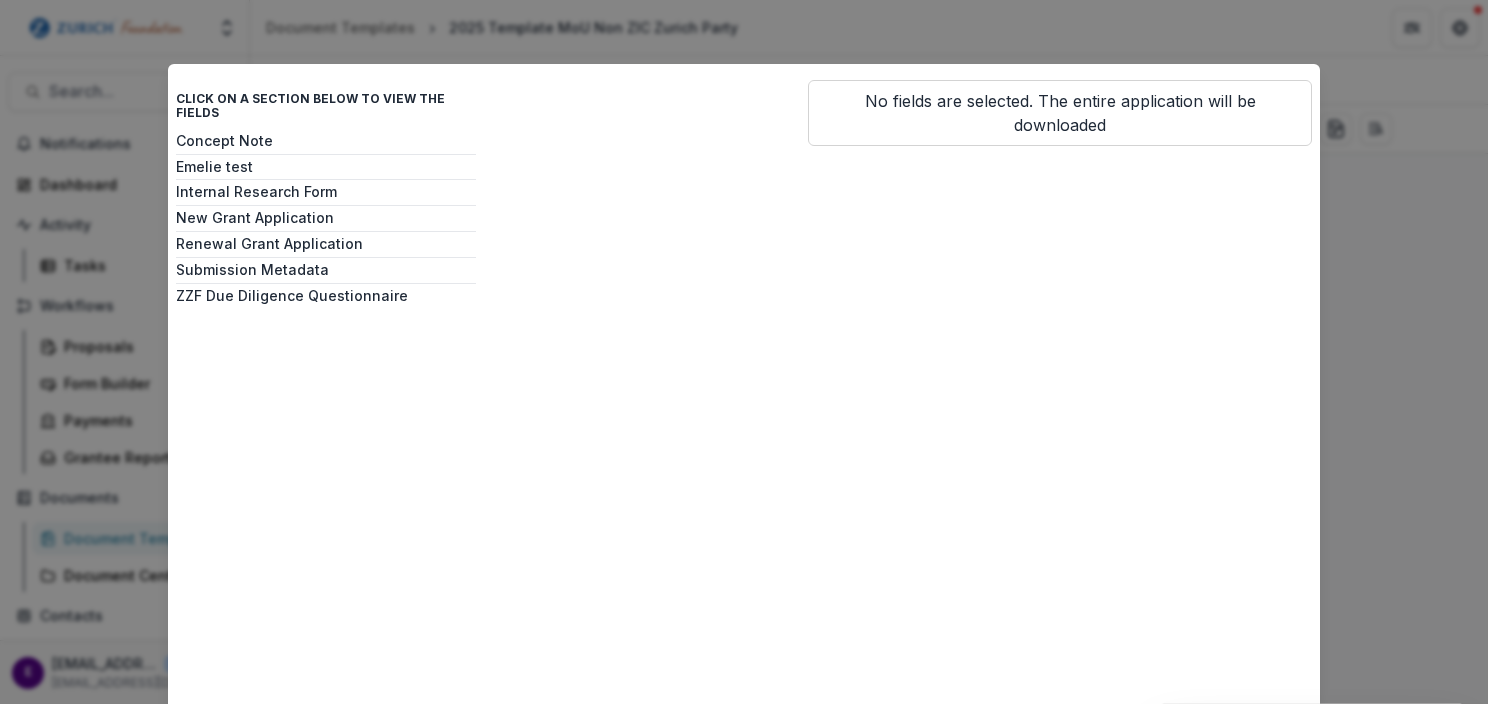 click on "Click on a section below to view the fields Concept Note Emelie test Internal Research Form New Grant Application Renewal Grant Application Submission Metadata ZZF Due Diligence Questionnaire No fields are selected. The entire application will be downloaded
To pick up a draggable item, press the space bar.
While dragging, use the arrow keys to move the item.
Press space again to drop the item in its new position, or press escape to cancel." at bounding box center [744, 352] 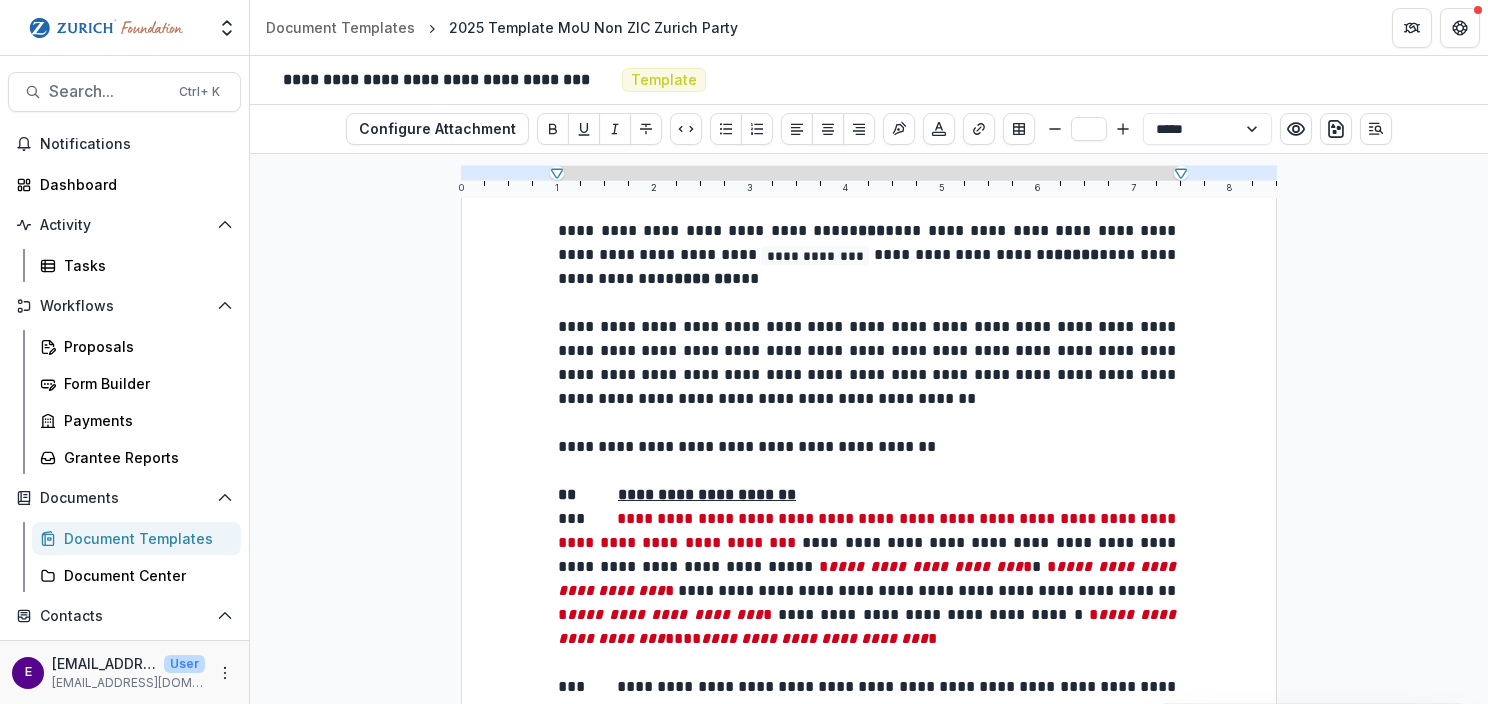 click on "*******" at bounding box center [703, 278] 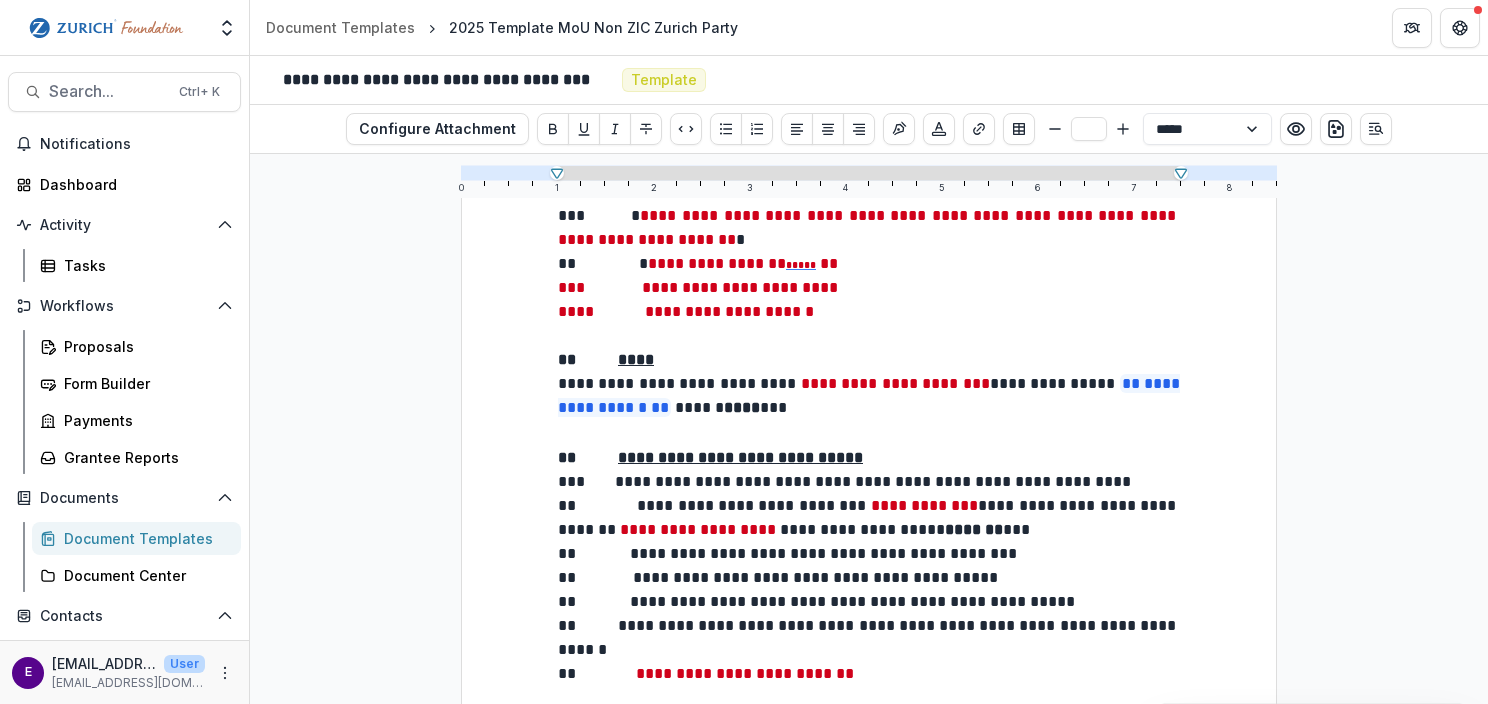 scroll, scrollTop: 1300, scrollLeft: 0, axis: vertical 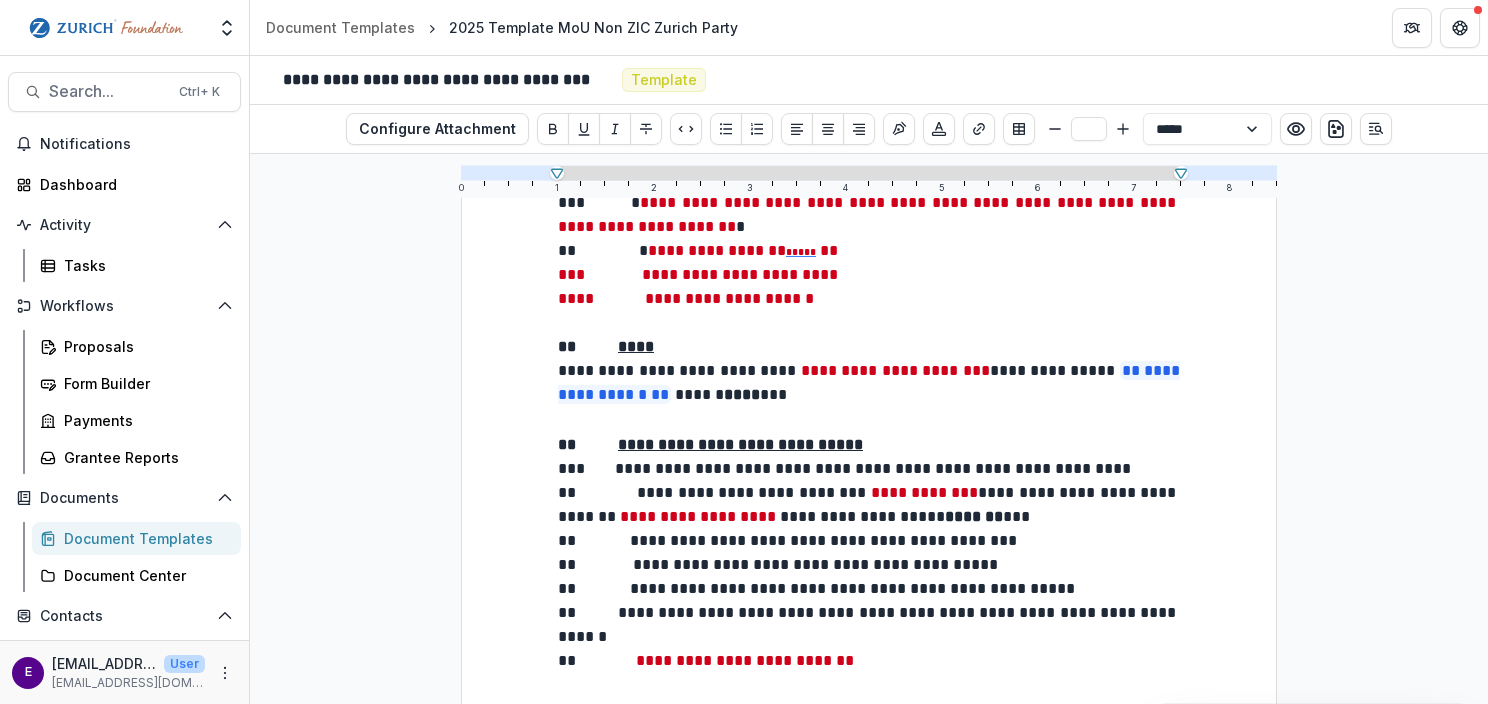 click on "**********" at bounding box center (869, 624) 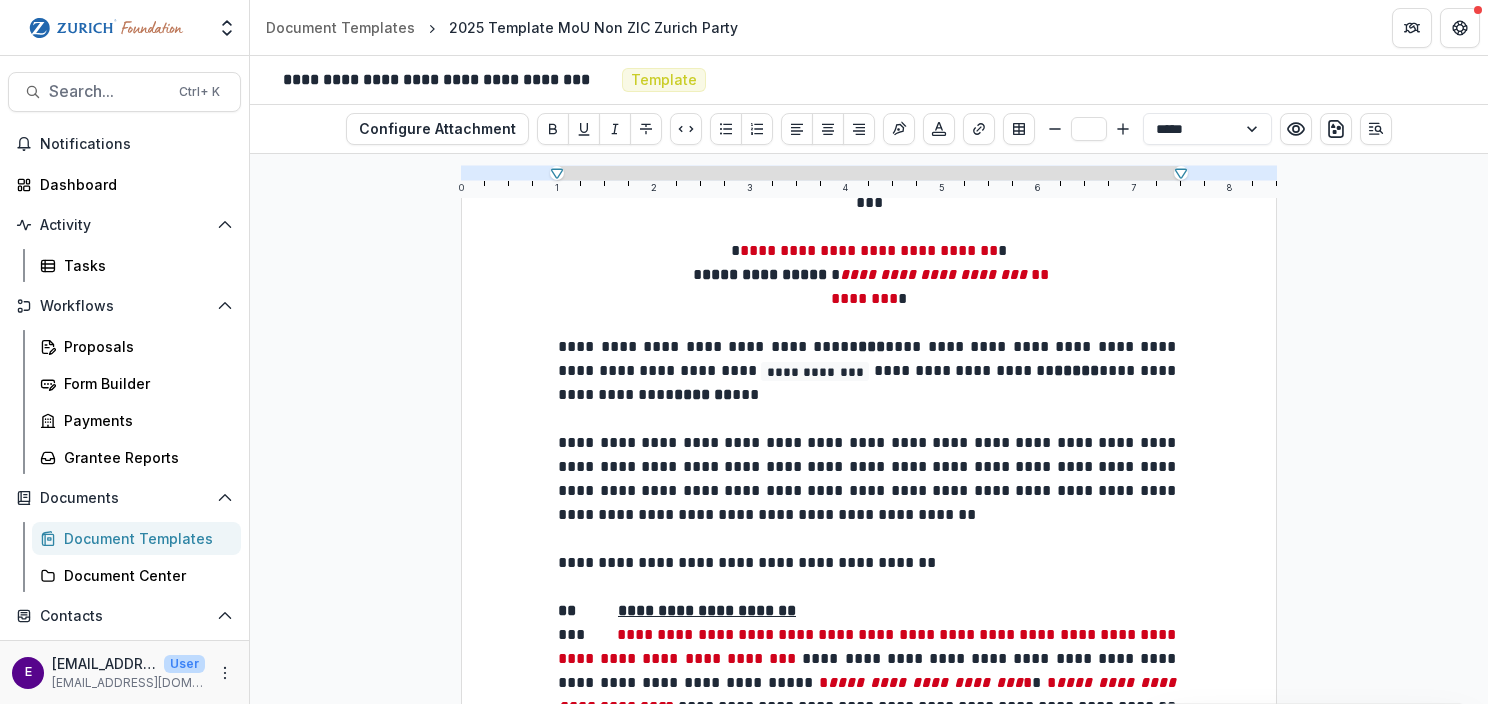 scroll, scrollTop: 400, scrollLeft: 0, axis: vertical 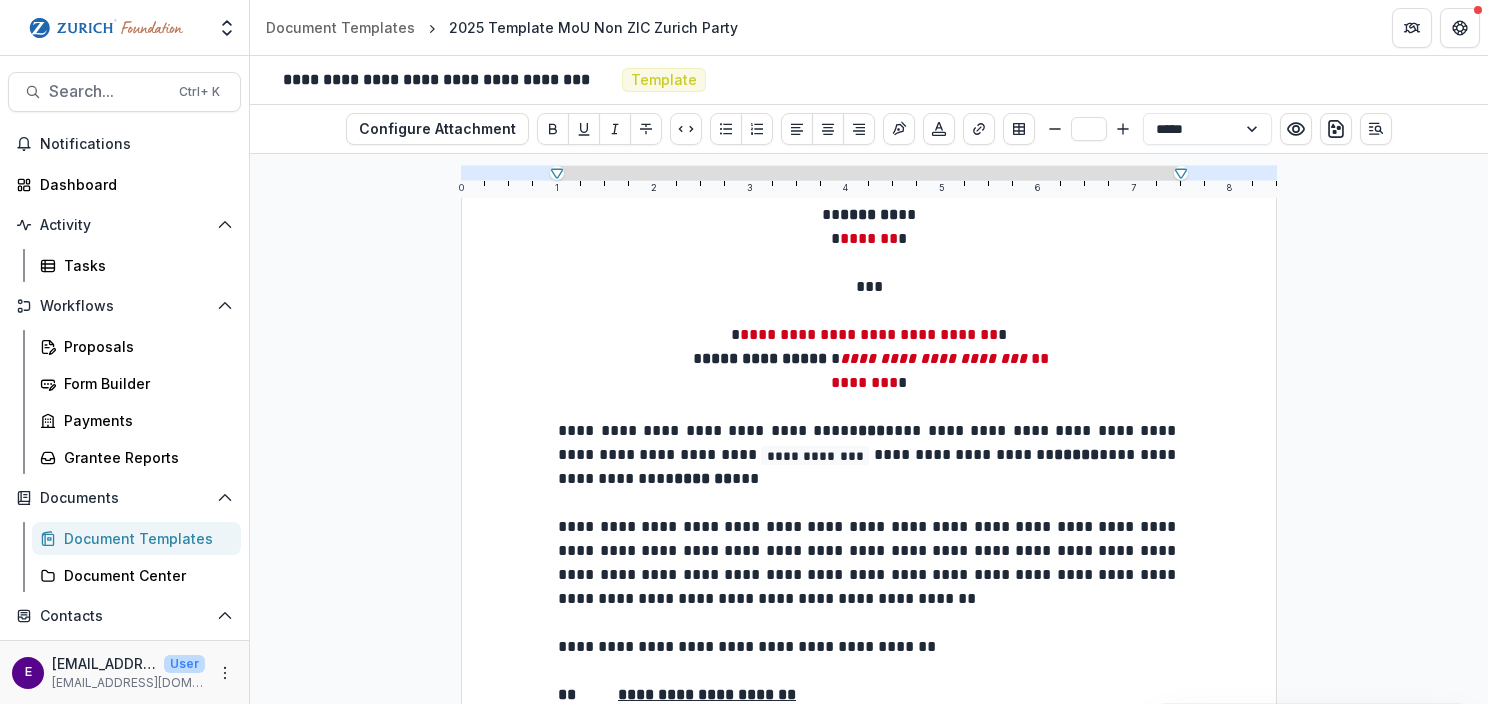 type on "**" 